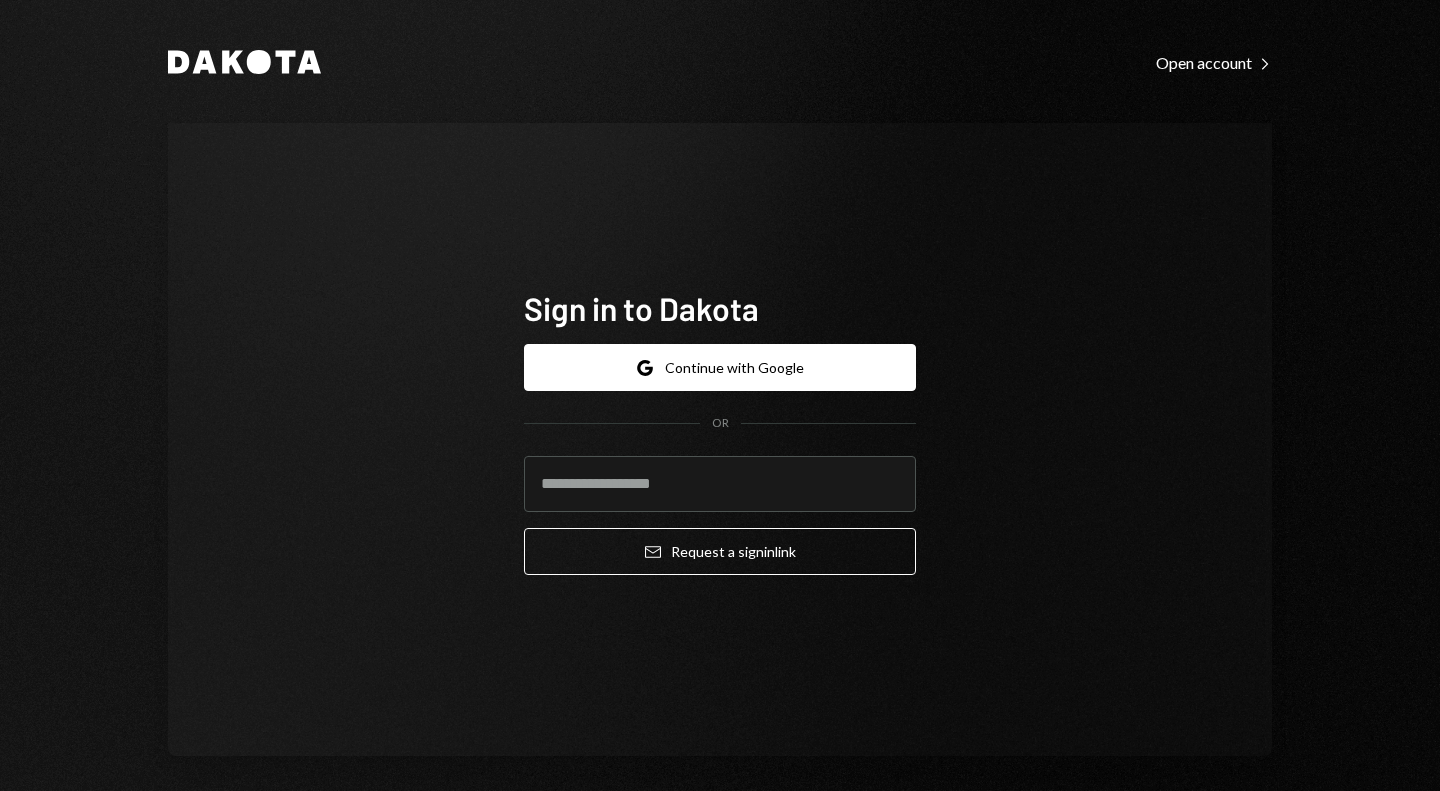 scroll, scrollTop: 0, scrollLeft: 0, axis: both 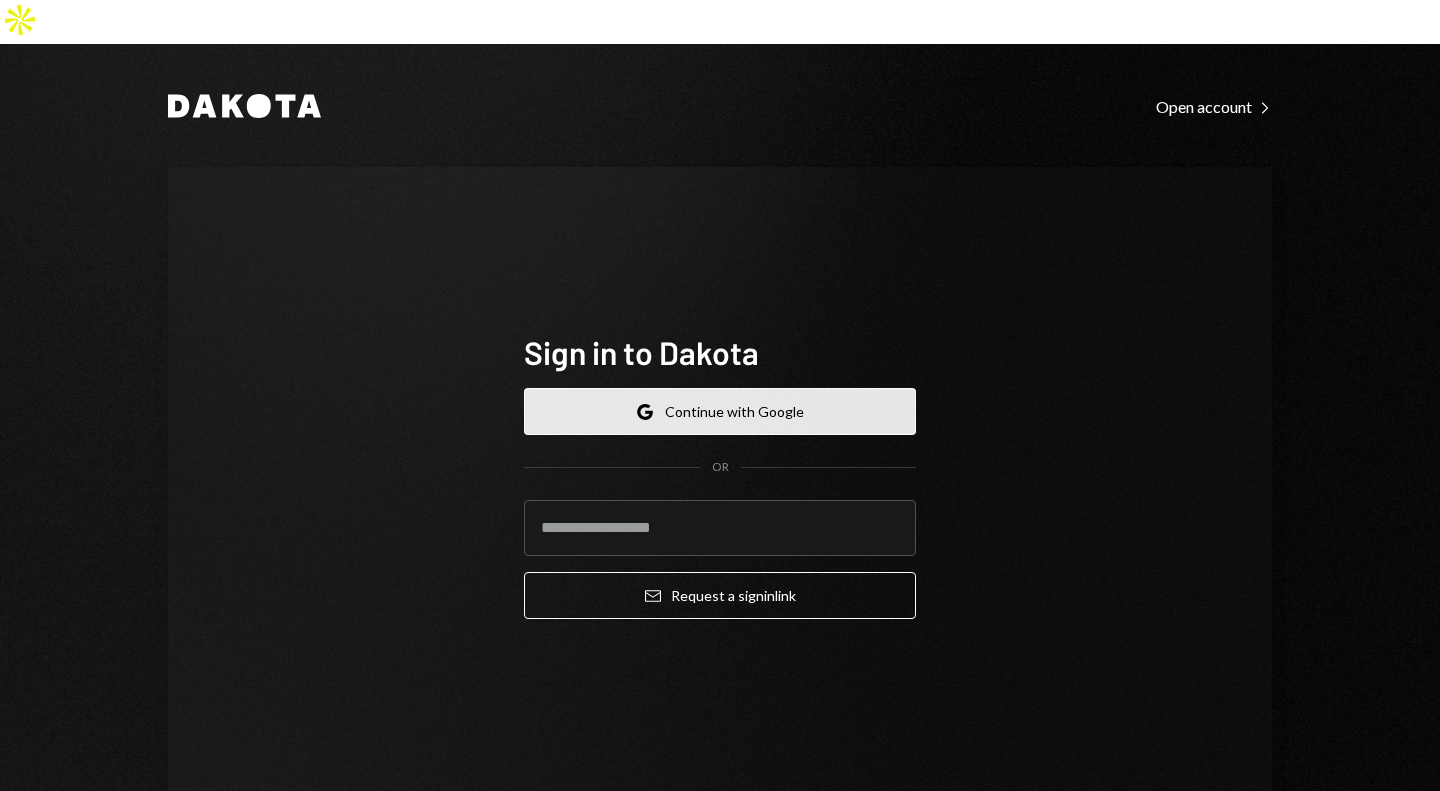 click on "Google  Continue with Google" at bounding box center [720, 411] 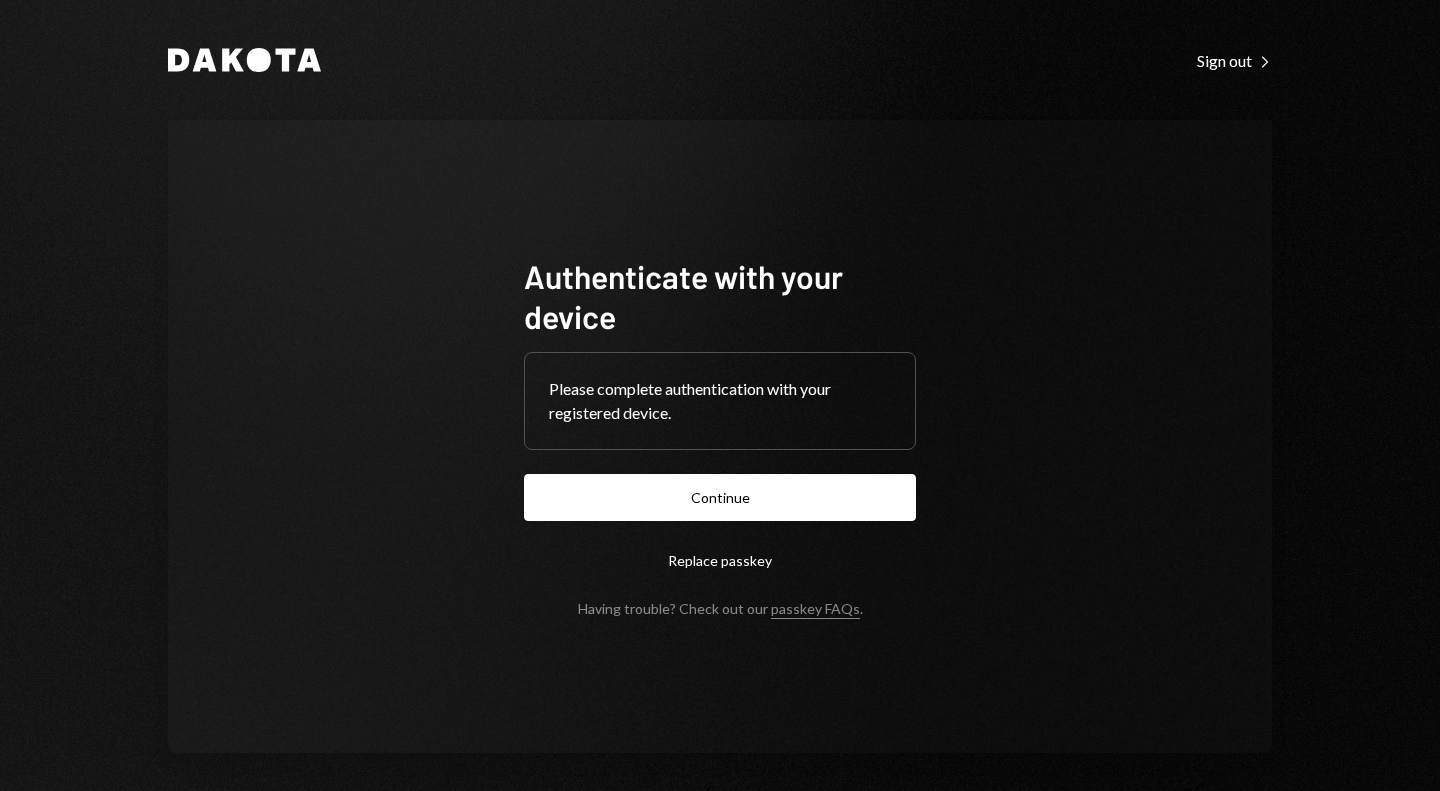 scroll, scrollTop: 0, scrollLeft: 0, axis: both 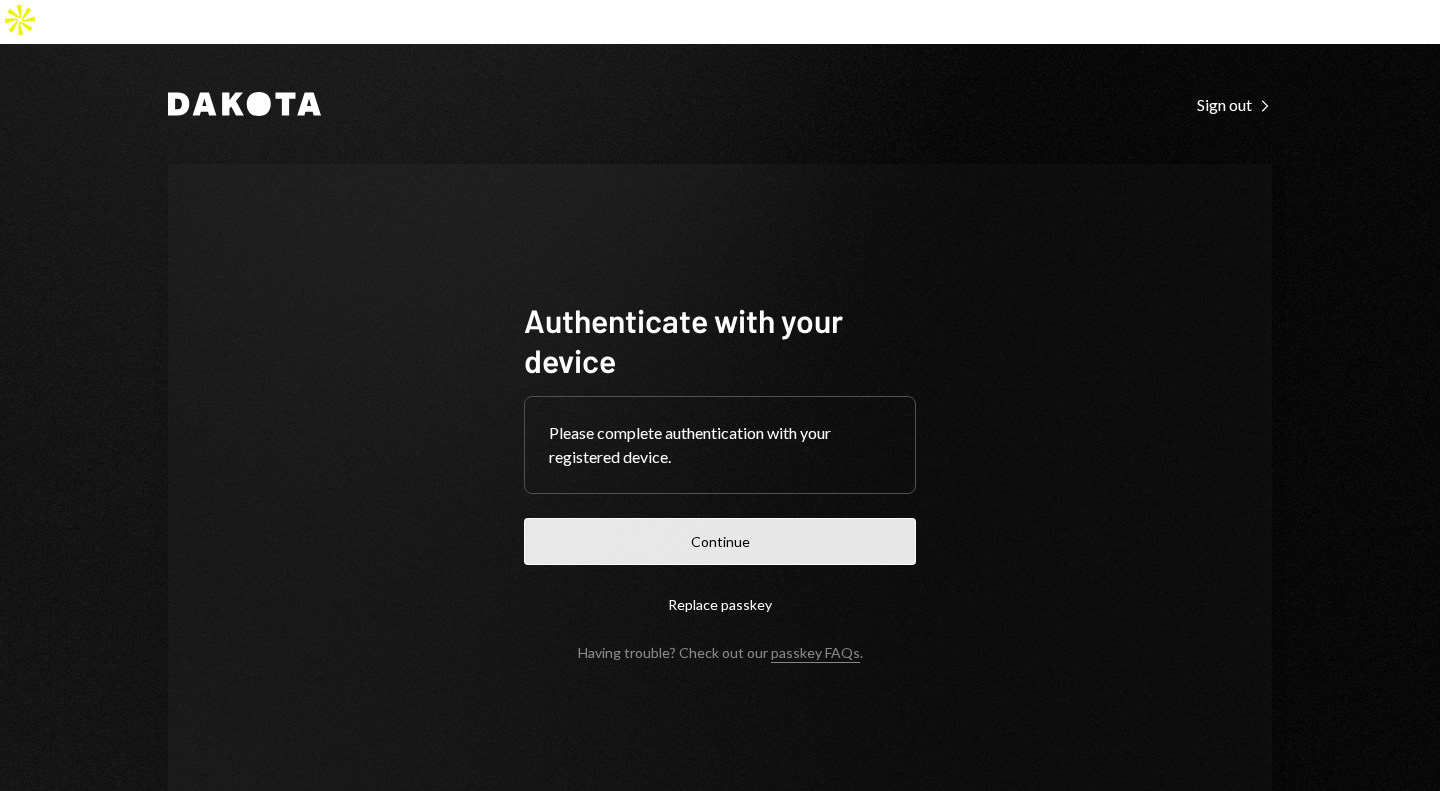 click on "Continue" at bounding box center [720, 541] 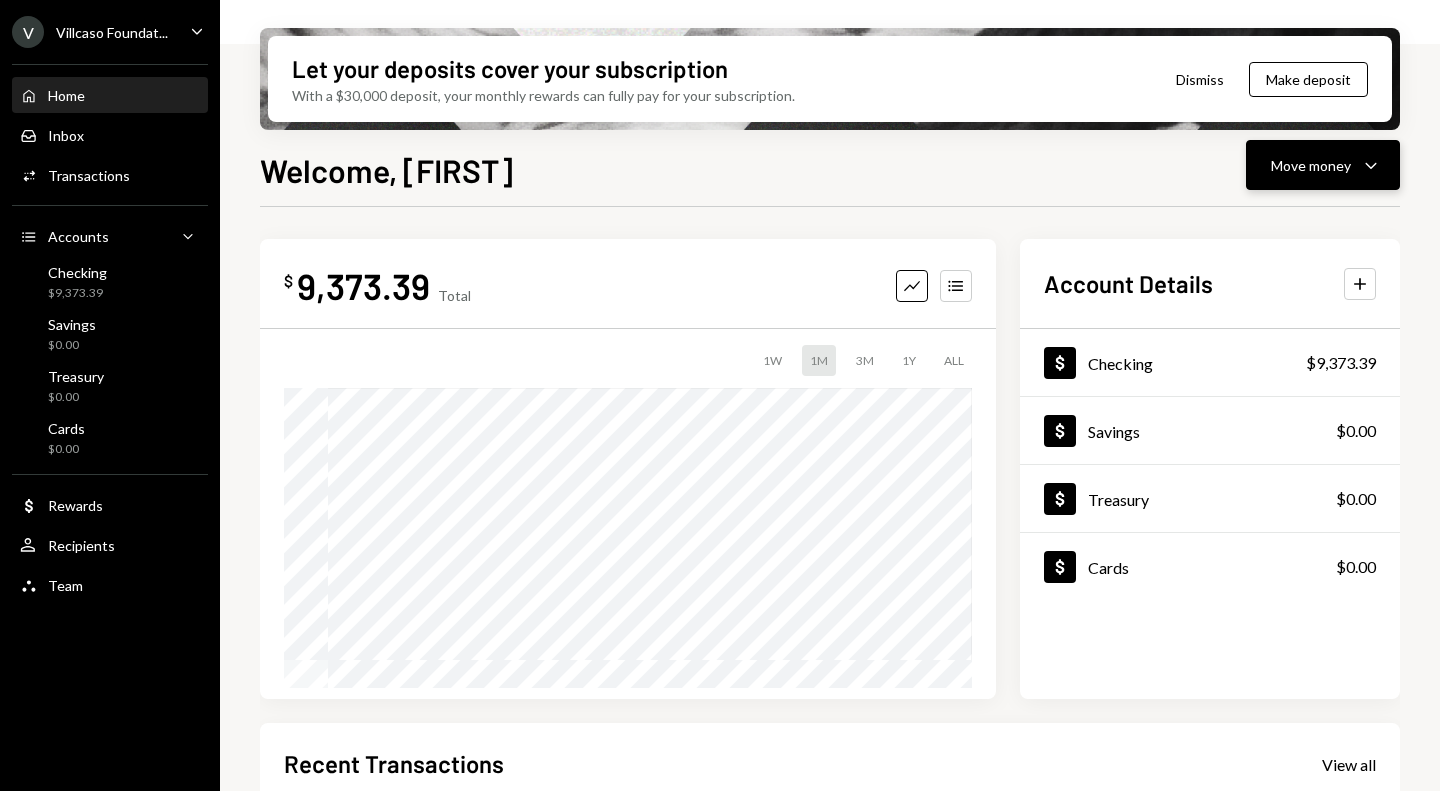 click on "Move money" at bounding box center (1311, 165) 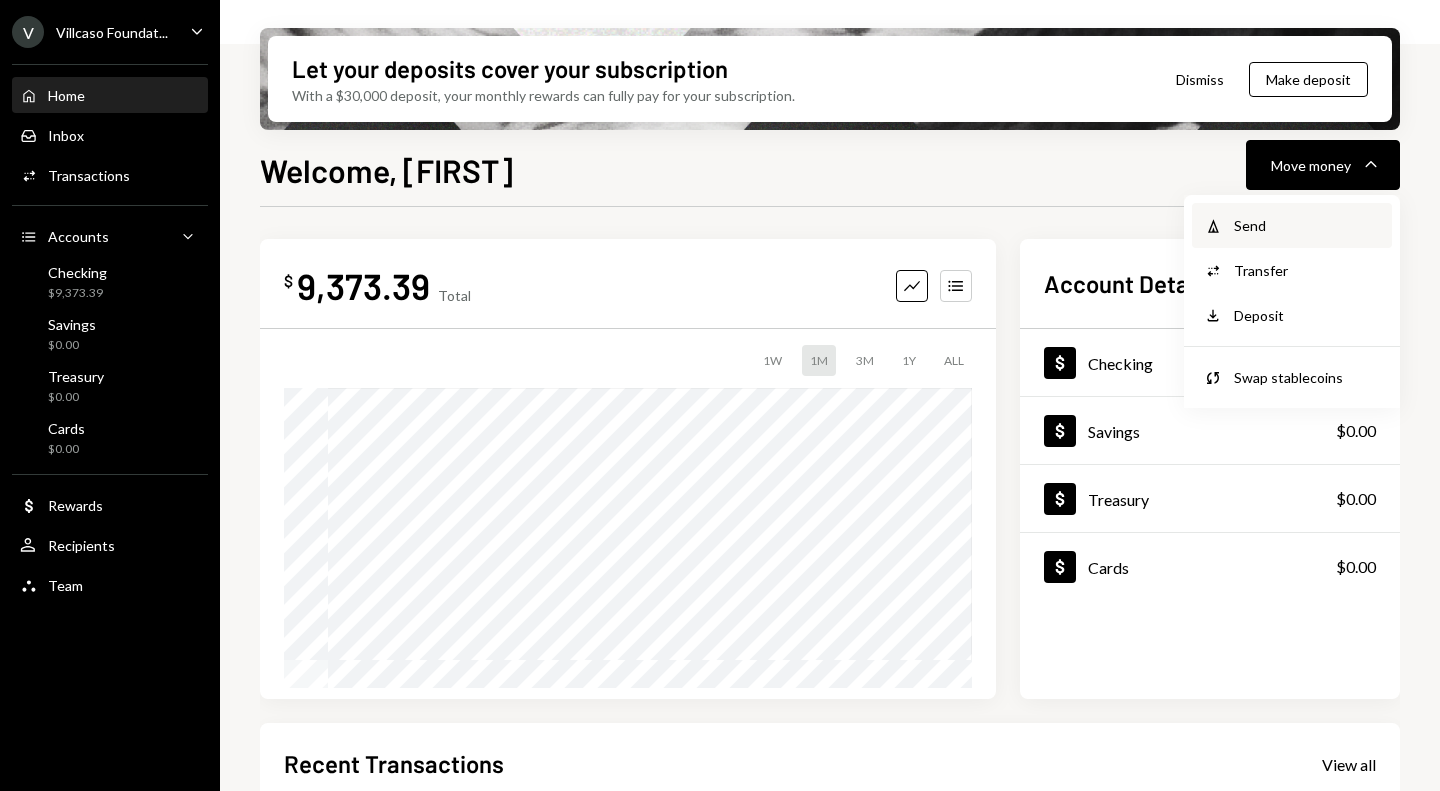 click on "Send" at bounding box center [1307, 225] 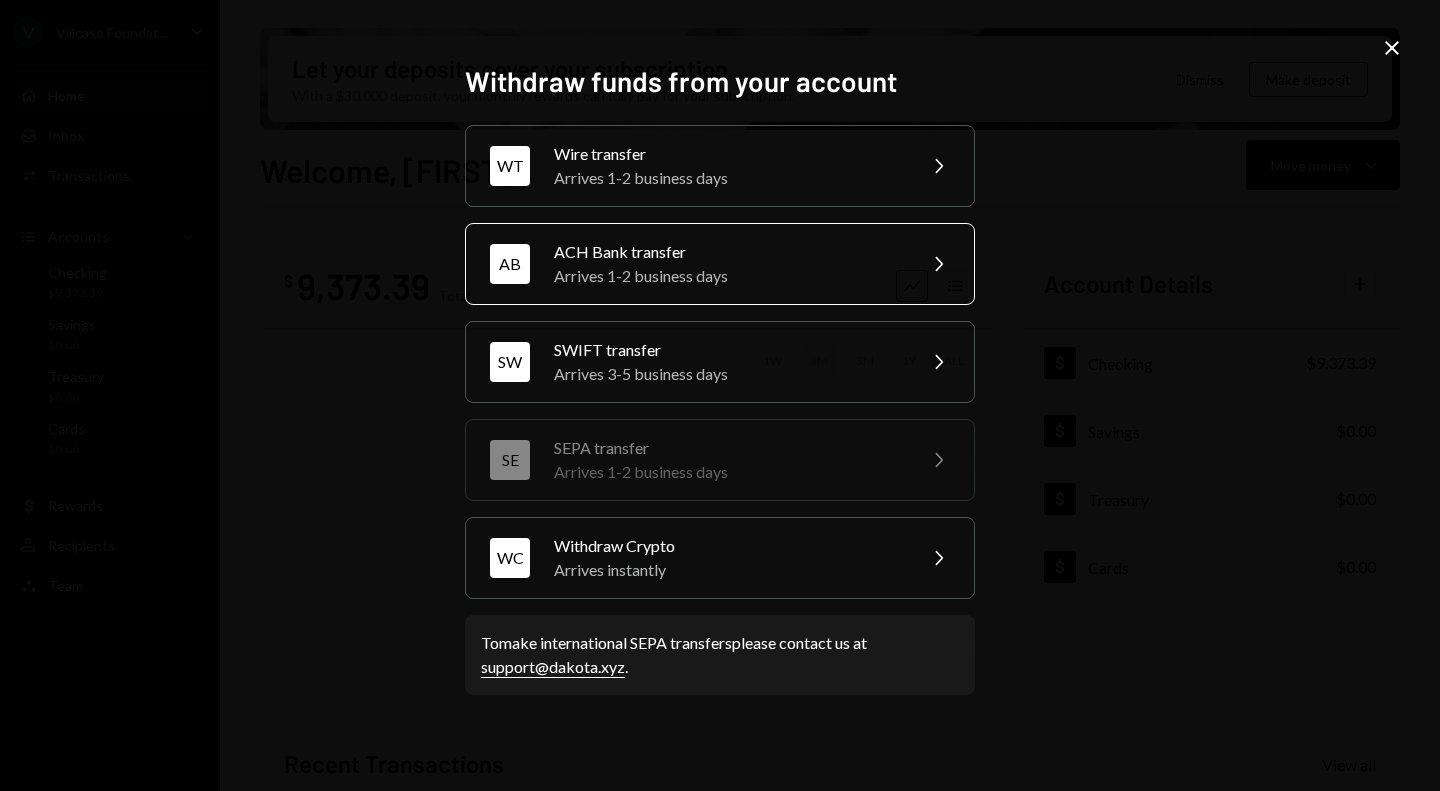 click on "Arrives 1-2 business days" at bounding box center (728, 276) 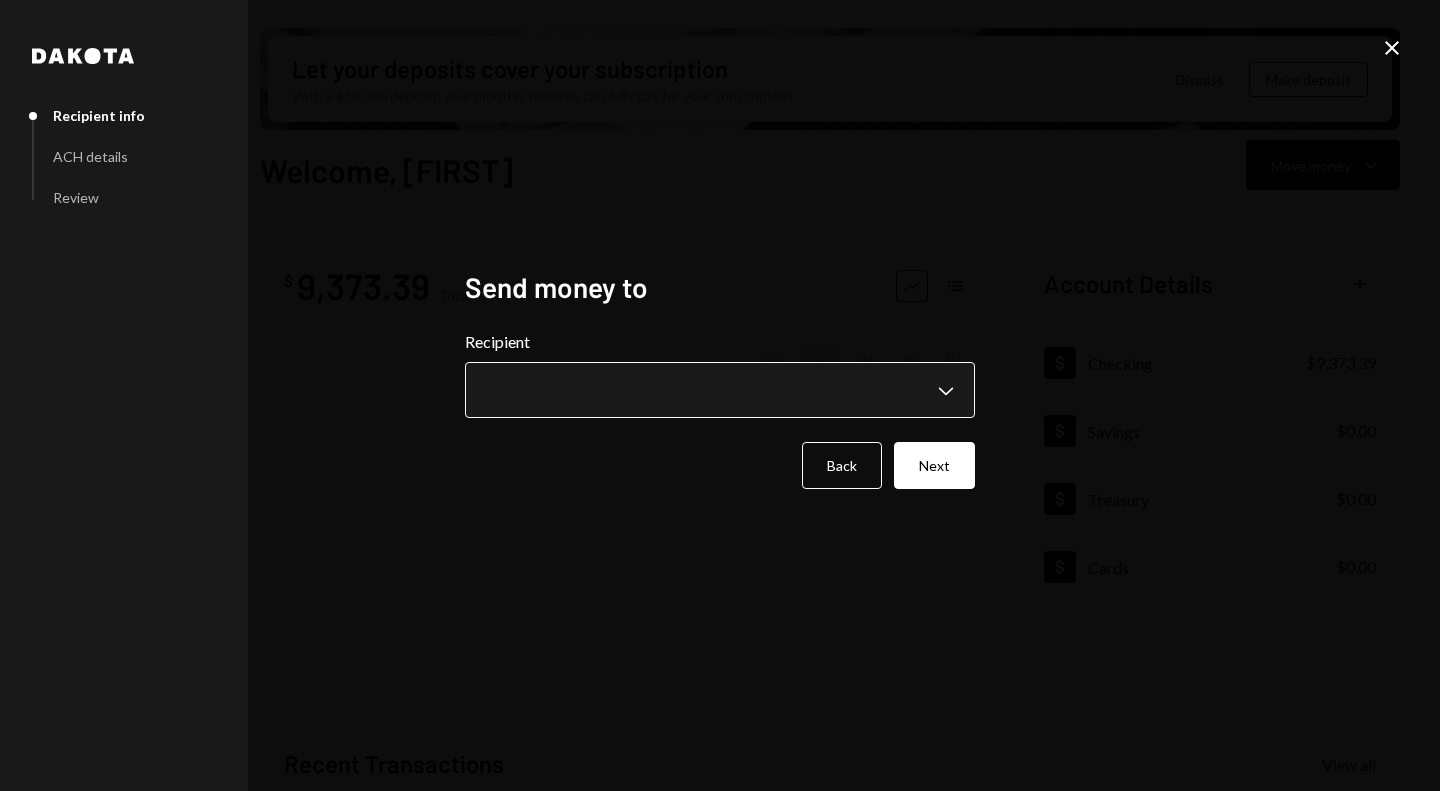 click on "V Villcaso Foundat... Caret Down Home Home Inbox Inbox Activities Transactions Accounts Accounts Caret Down Checking $9,373.39 Savings $0.00 Treasury $0.00 Cards $0.00 Dollar Rewards User Recipients Team Team Let your deposits cover your subscription With a $30,000 deposit, your monthly rewards can fully pay for your subscription. Dismiss Make deposit Welcome, [FIRST] Move money Caret Down $ 9,373.39 Total Graph Accounts 1W 1M 3M 1Y ALL Account Details Plus Dollar Checking $9,373.39 Dollar Savings $0.00 Dollar Treasury $0.00 Dollar Cards $0.00 Recent Transactions View all Type Initiated By Initiated At Account Status Bank Deposit $75.00 VANECK VENTURES FUND I, LP IE47 [DATE] [TIME] Checking Completed Billing Drawdown Withdrawal 45 DKUSD Dakota System [DATE] [TIME] Checking Completed Reward Earning $23.06 Dakota System [DATE] [TIME] Checking Completed Withdrawal 3,625 DKUSD [FIRST] [LAST] [DATE] [TIME] Checking Completed Withdrawal 1,000 DKUSD [FIRST] [LAST] [DATE] [TIME] Checking" at bounding box center (720, 395) 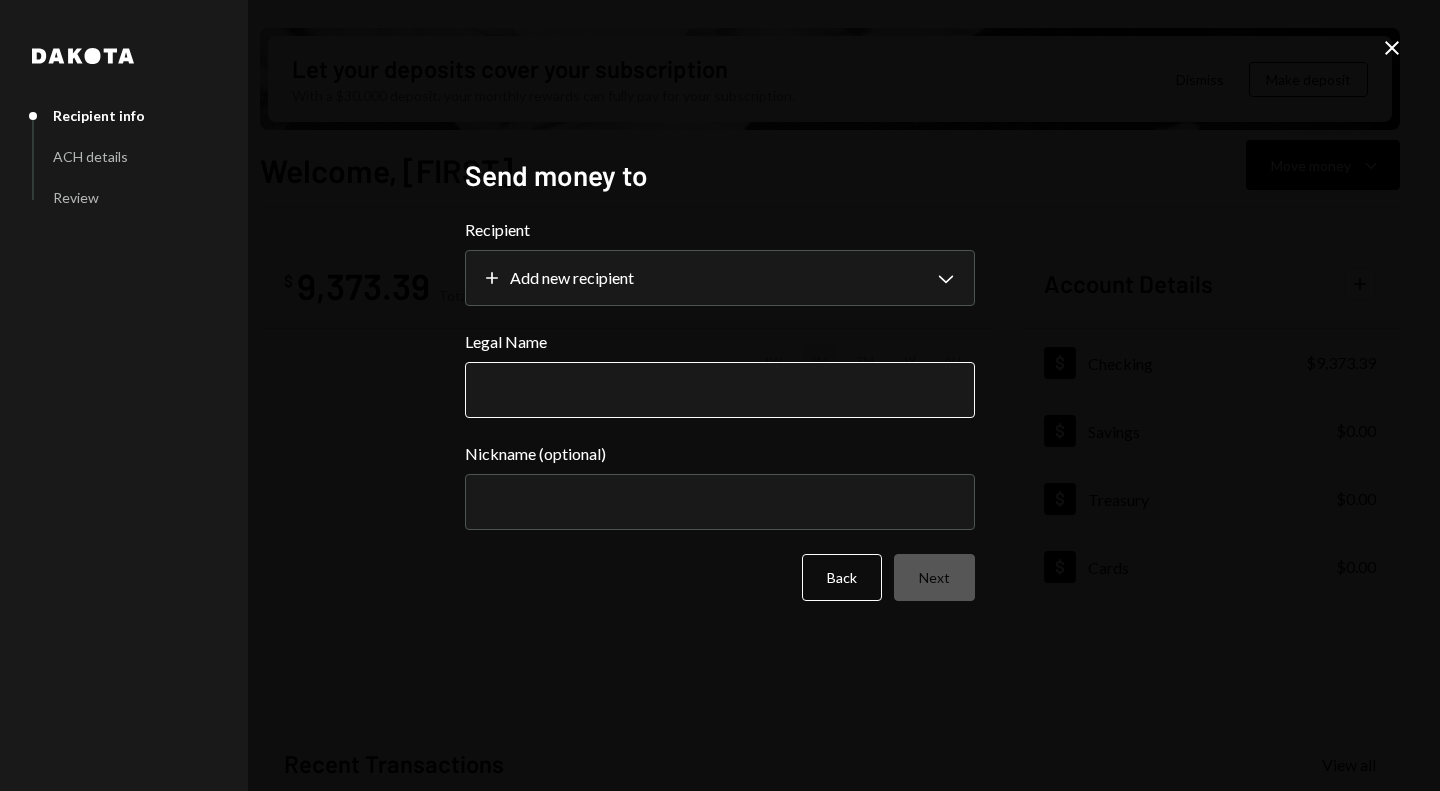 click on "Legal Name" at bounding box center [720, 390] 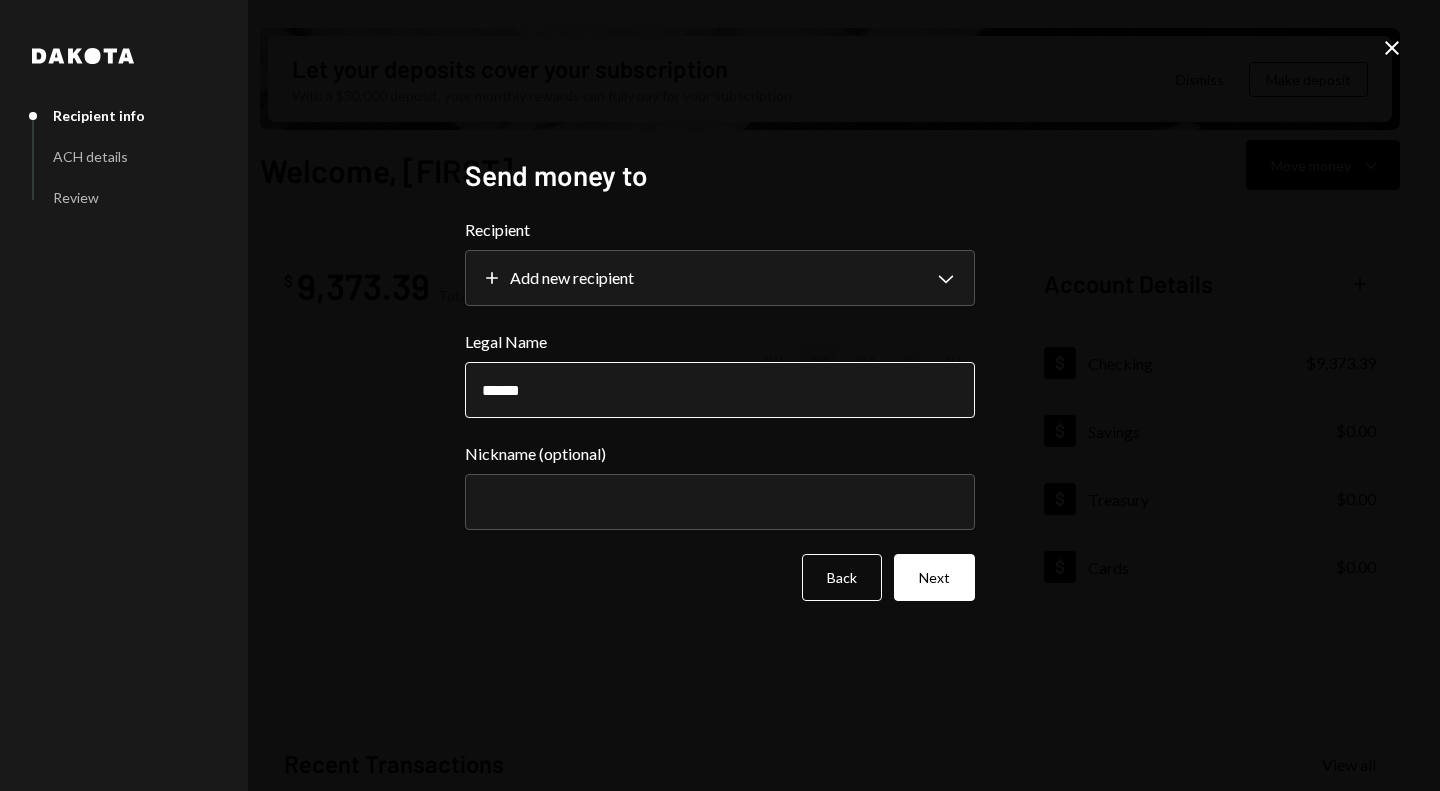 click on "******" at bounding box center [720, 390] 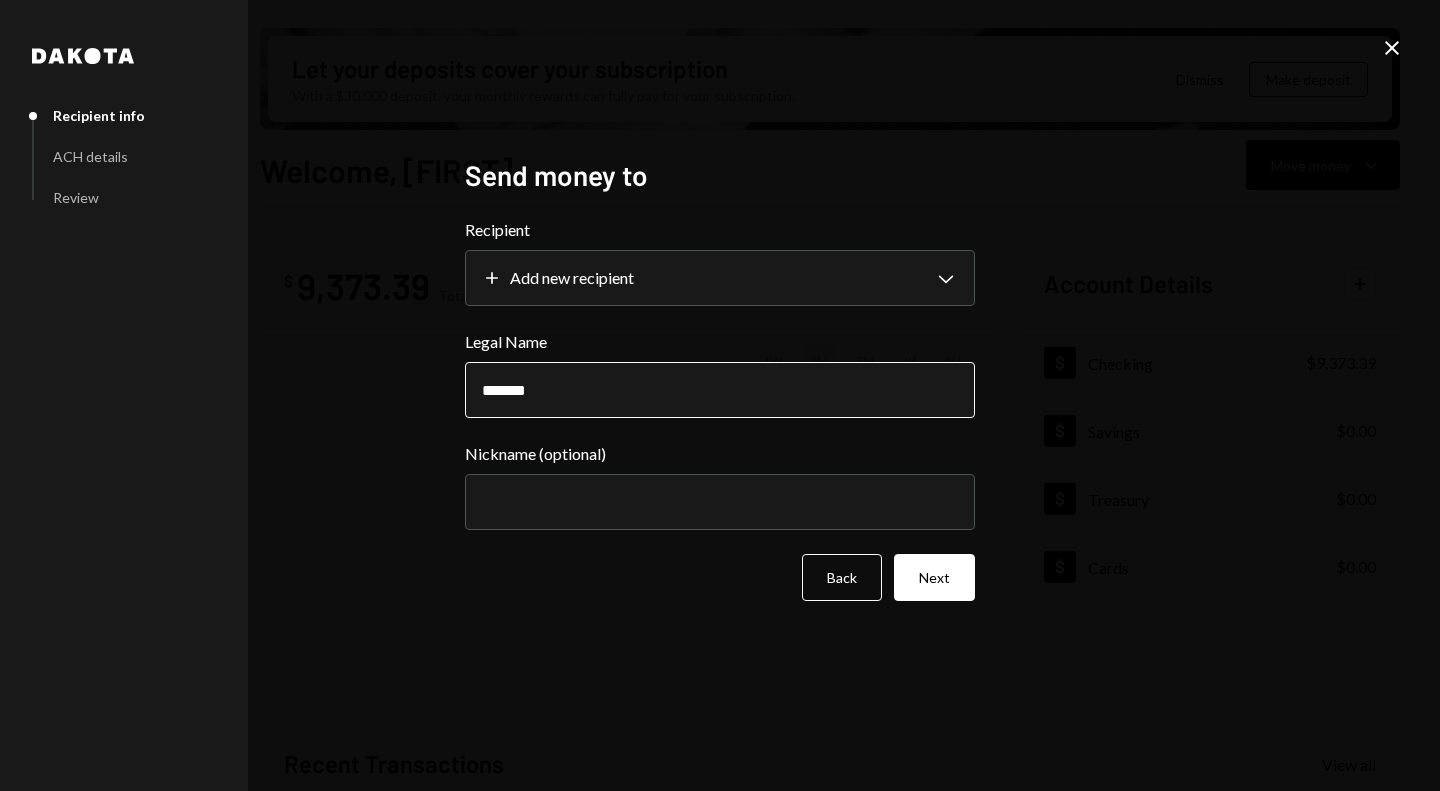 click on "*******" at bounding box center [720, 390] 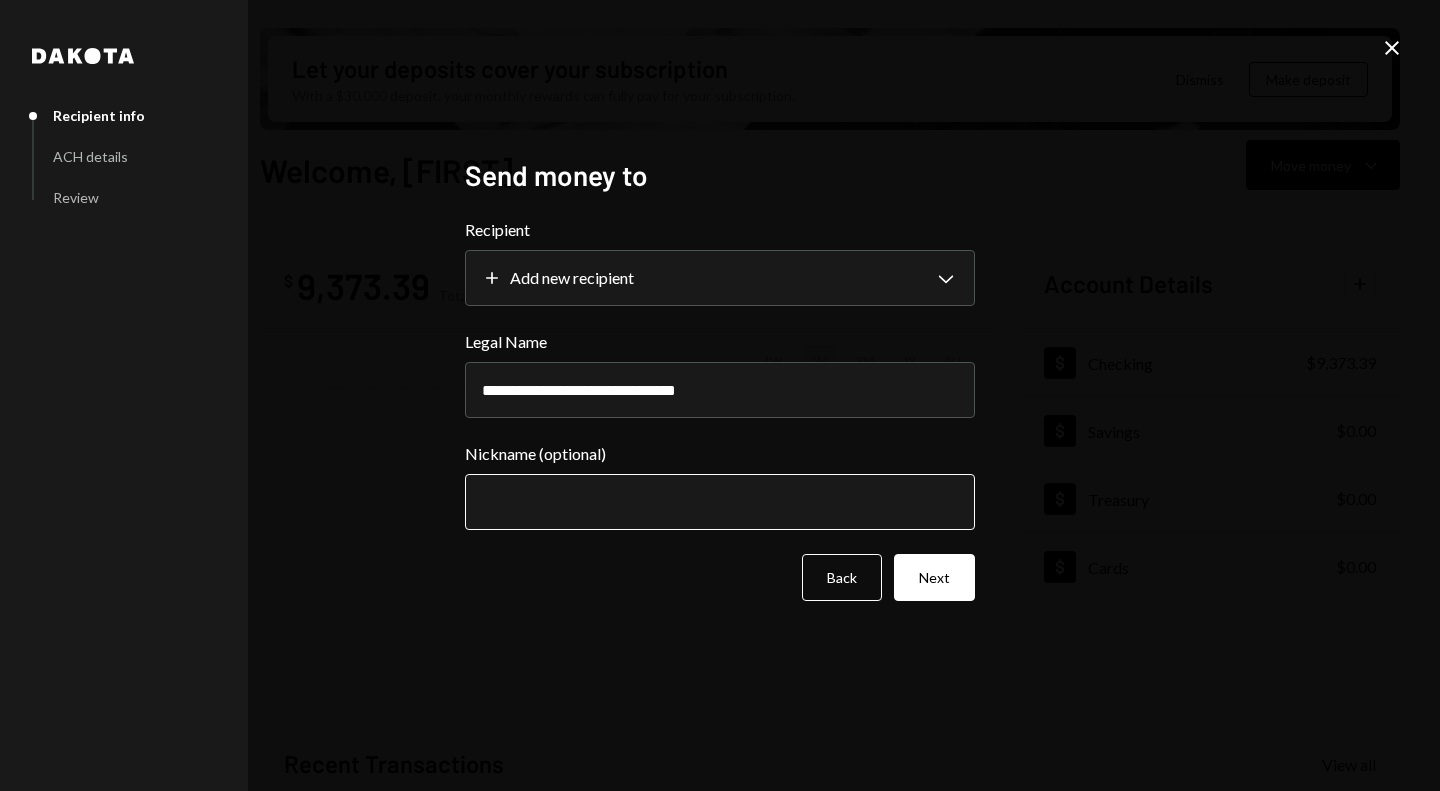 type on "**********" 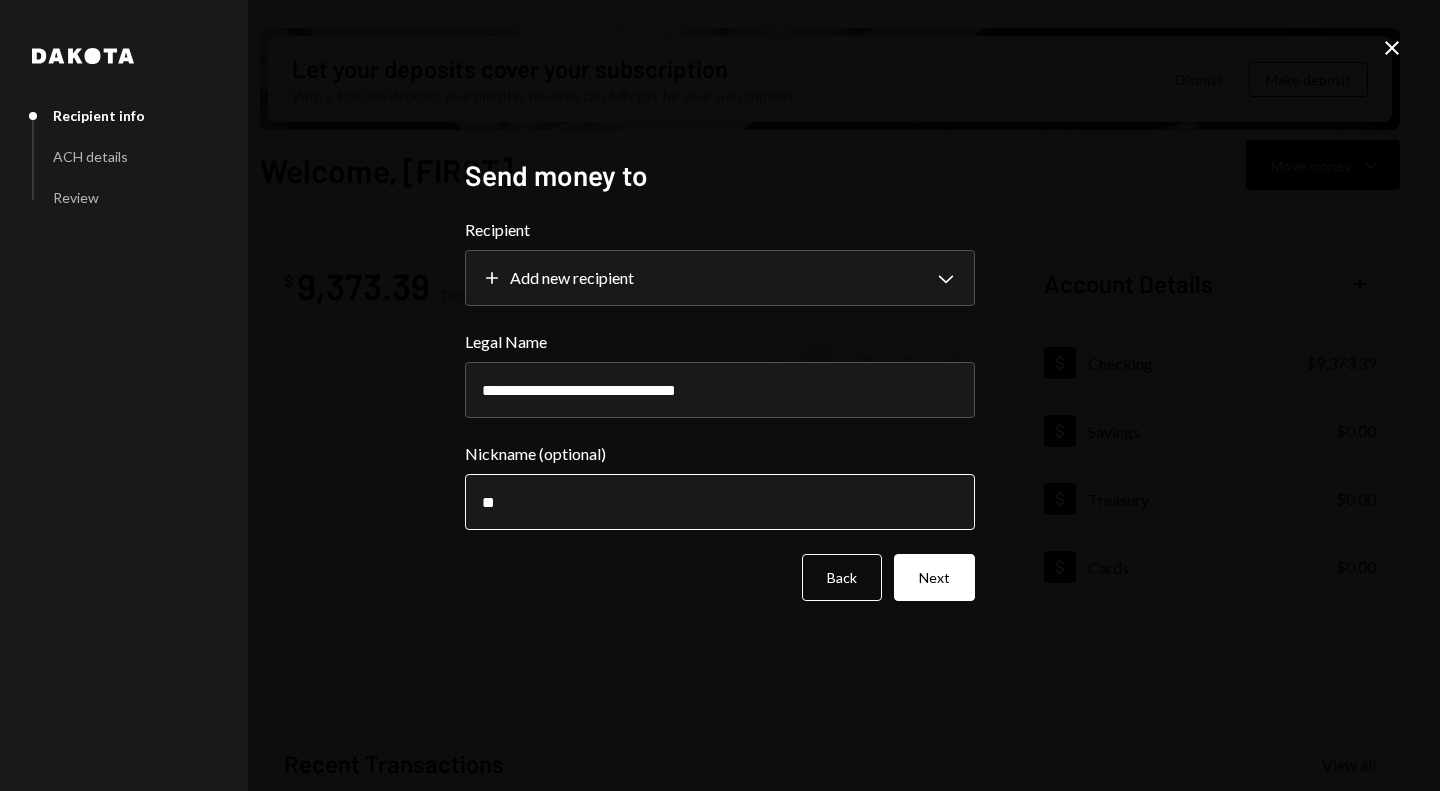 type on "*" 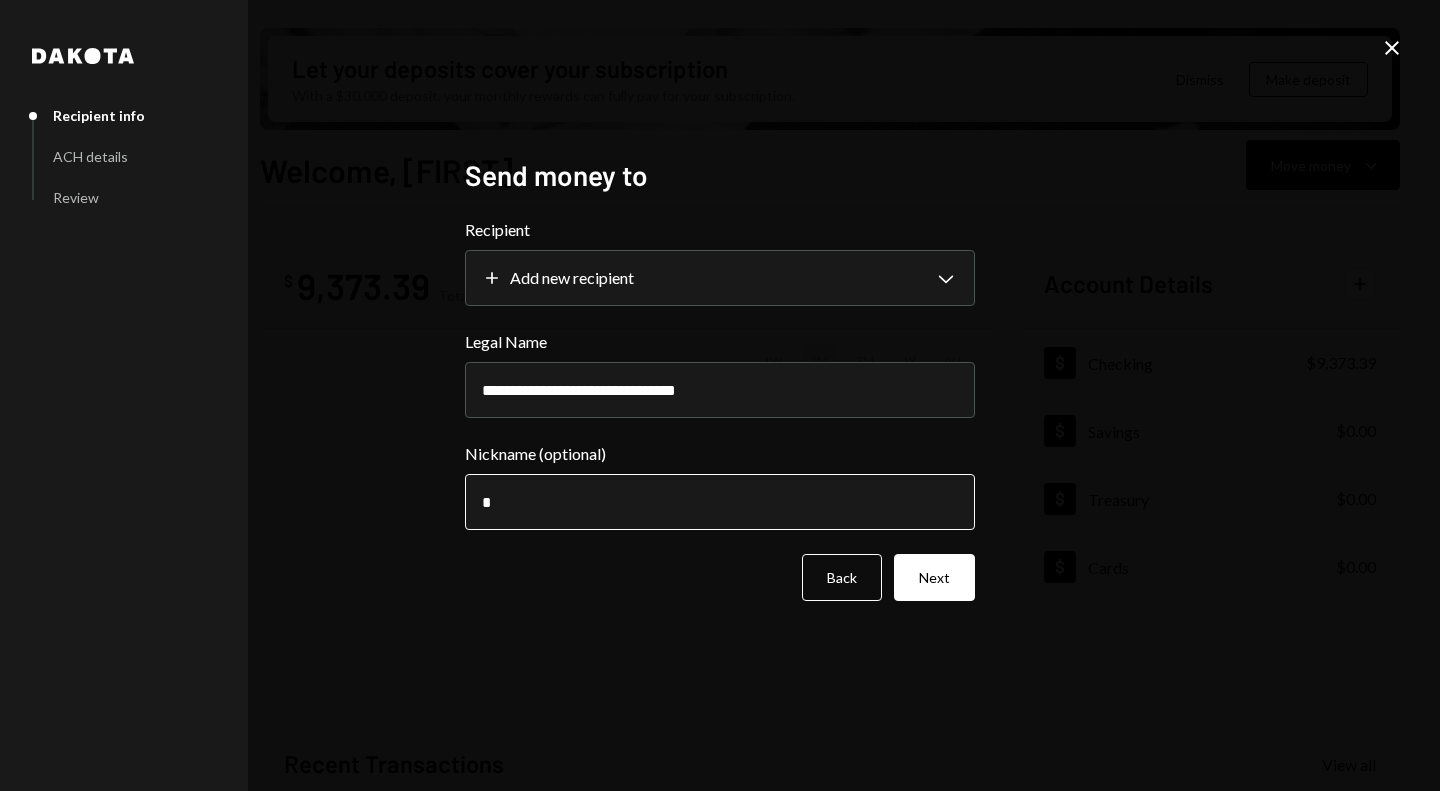 type 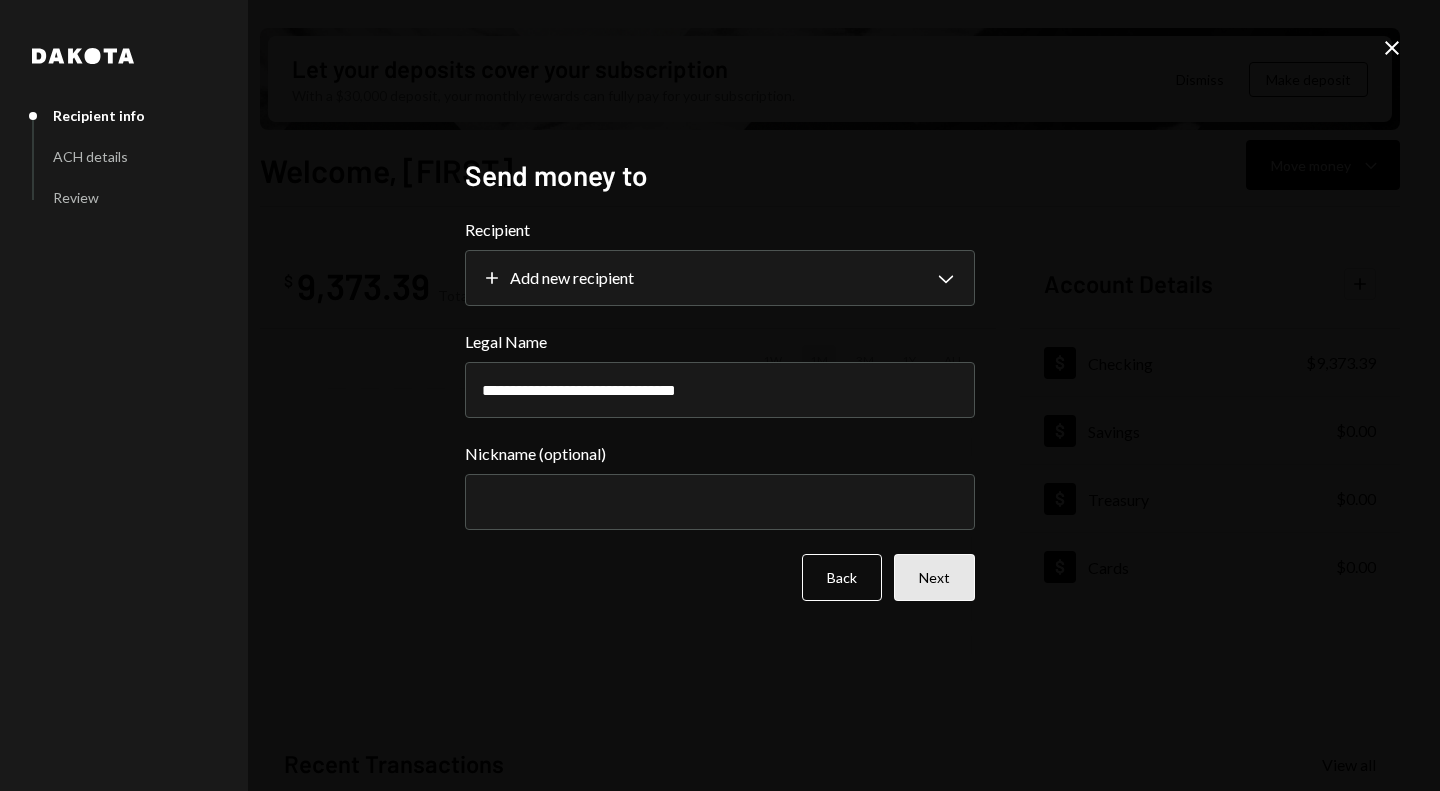 click on "Next" at bounding box center (934, 577) 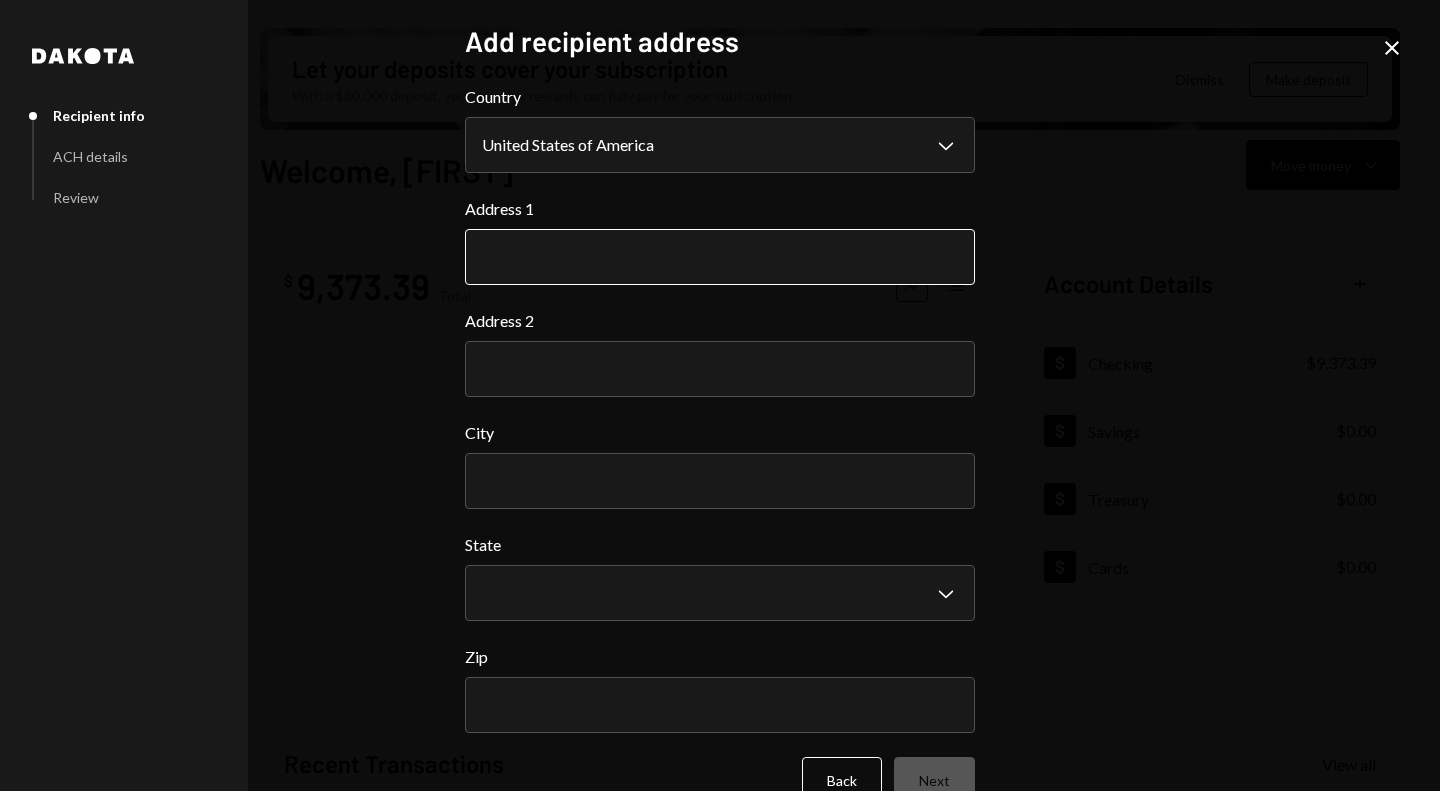click on "Address 1" at bounding box center (720, 257) 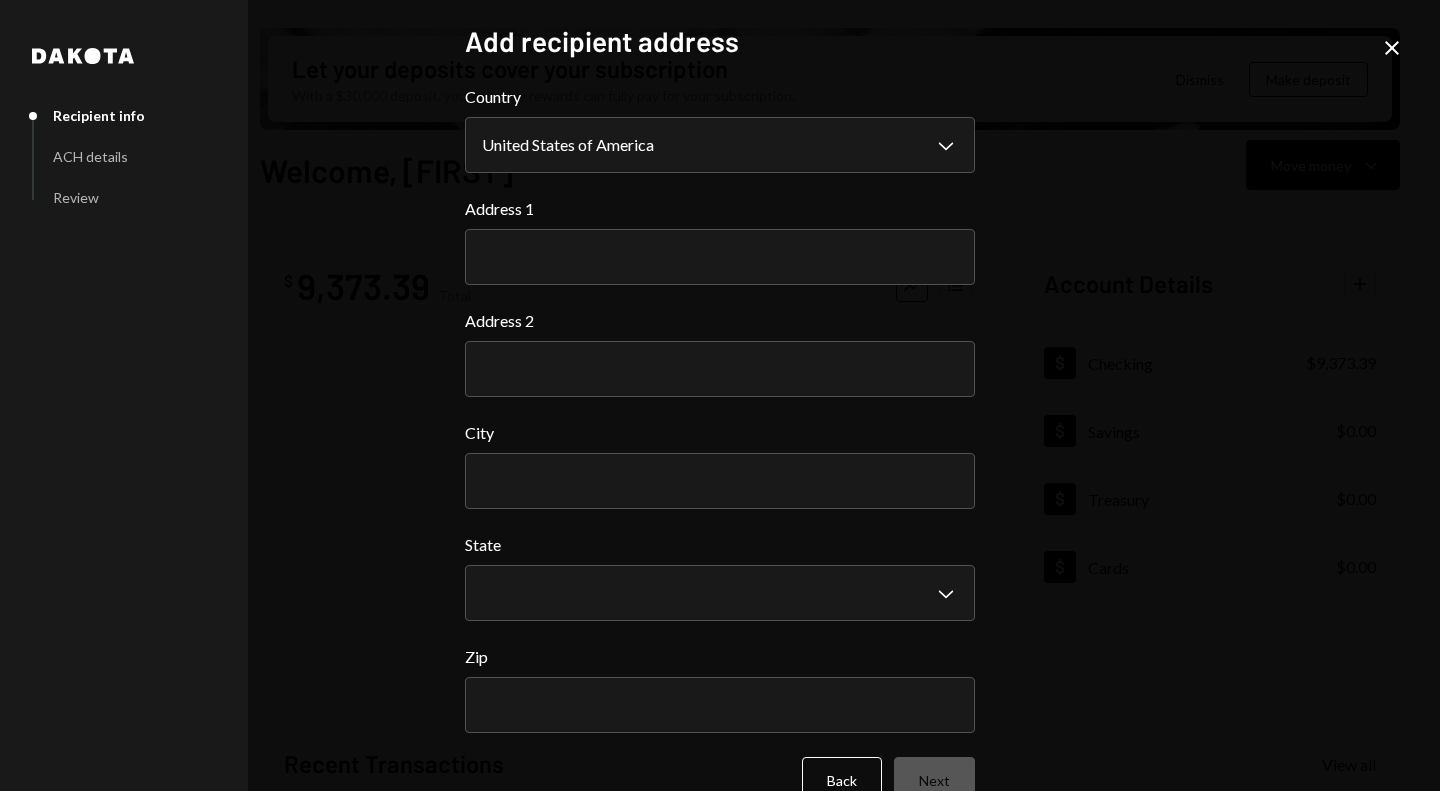 paste on "**********" 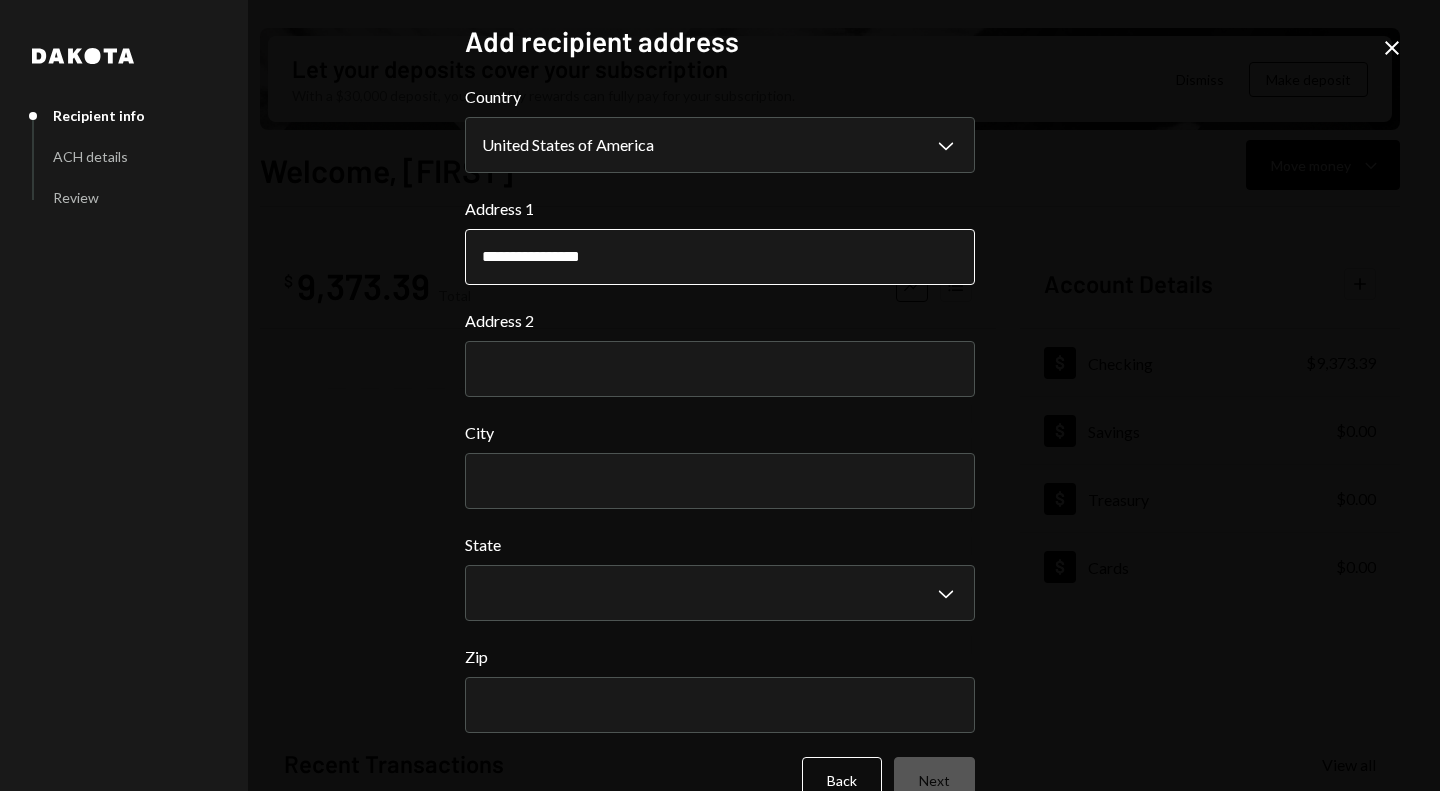 type on "**********" 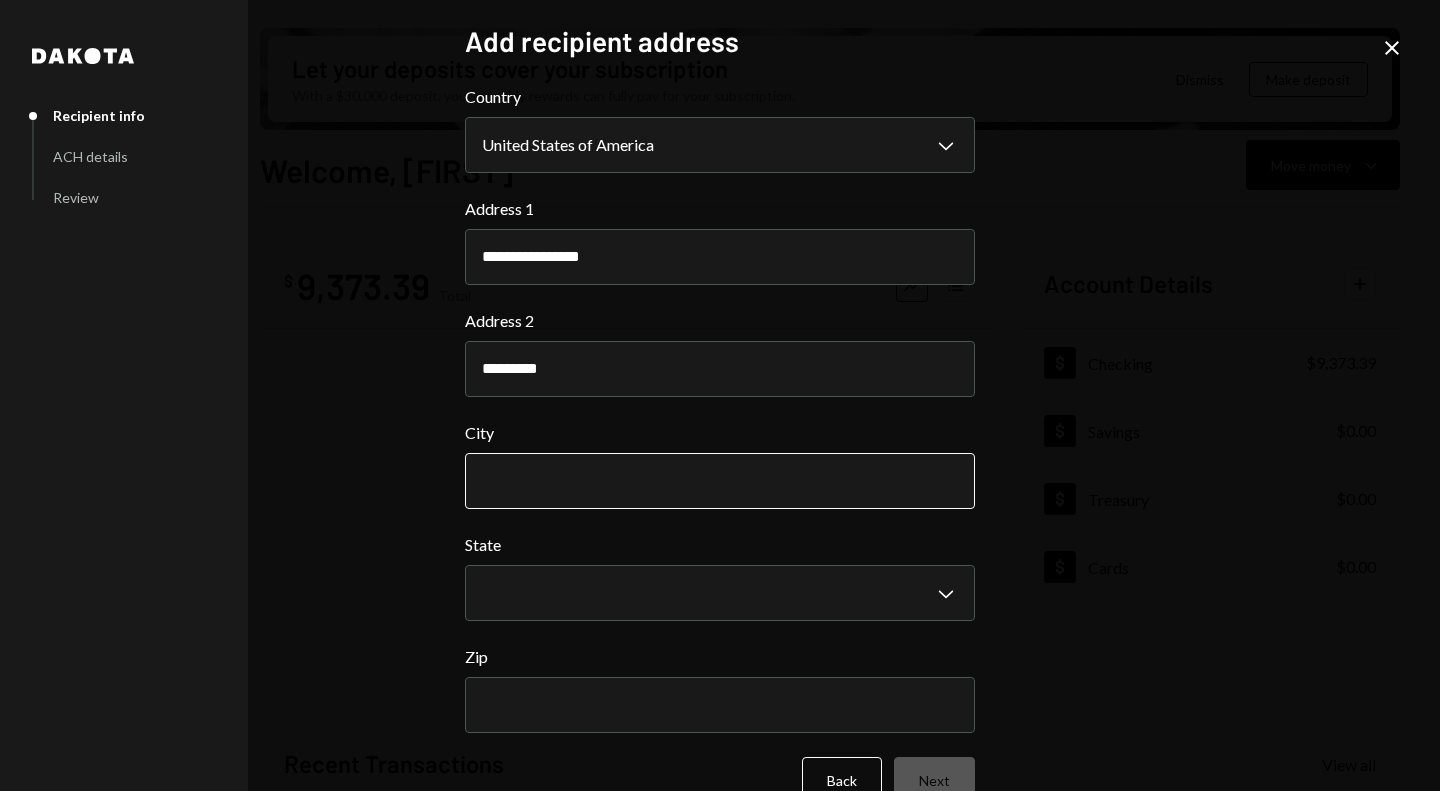 type on "*********" 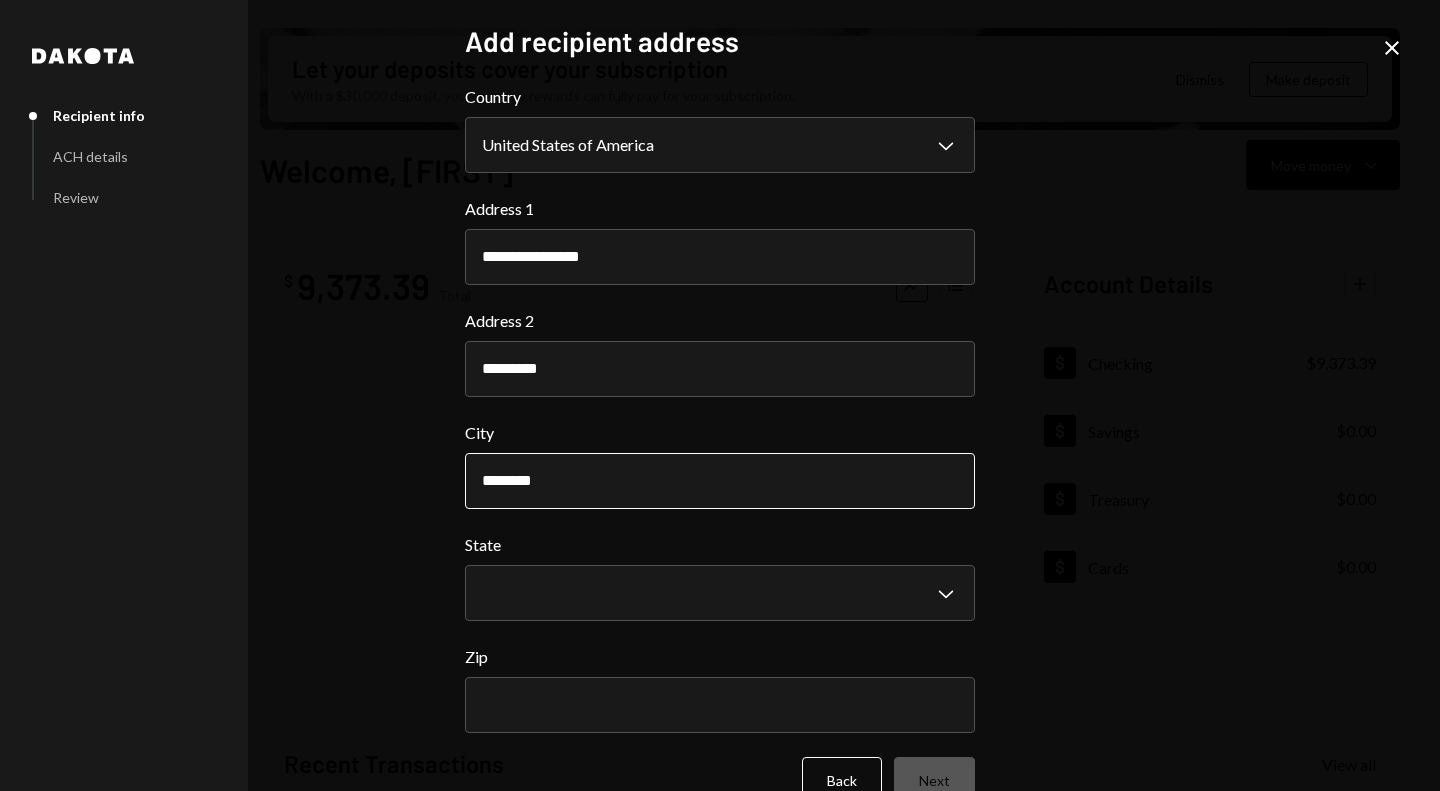 type on "********" 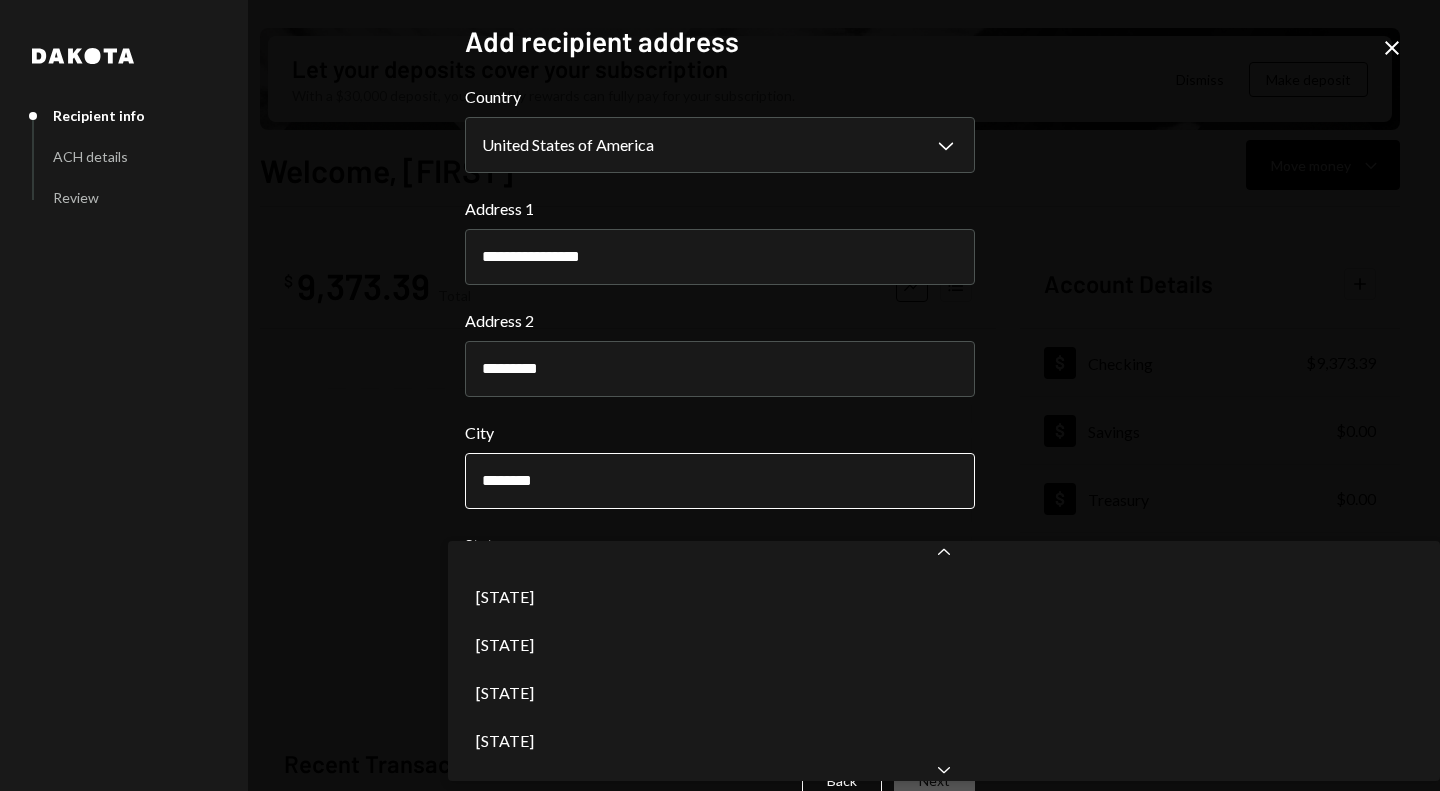 scroll, scrollTop: 1232, scrollLeft: 0, axis: vertical 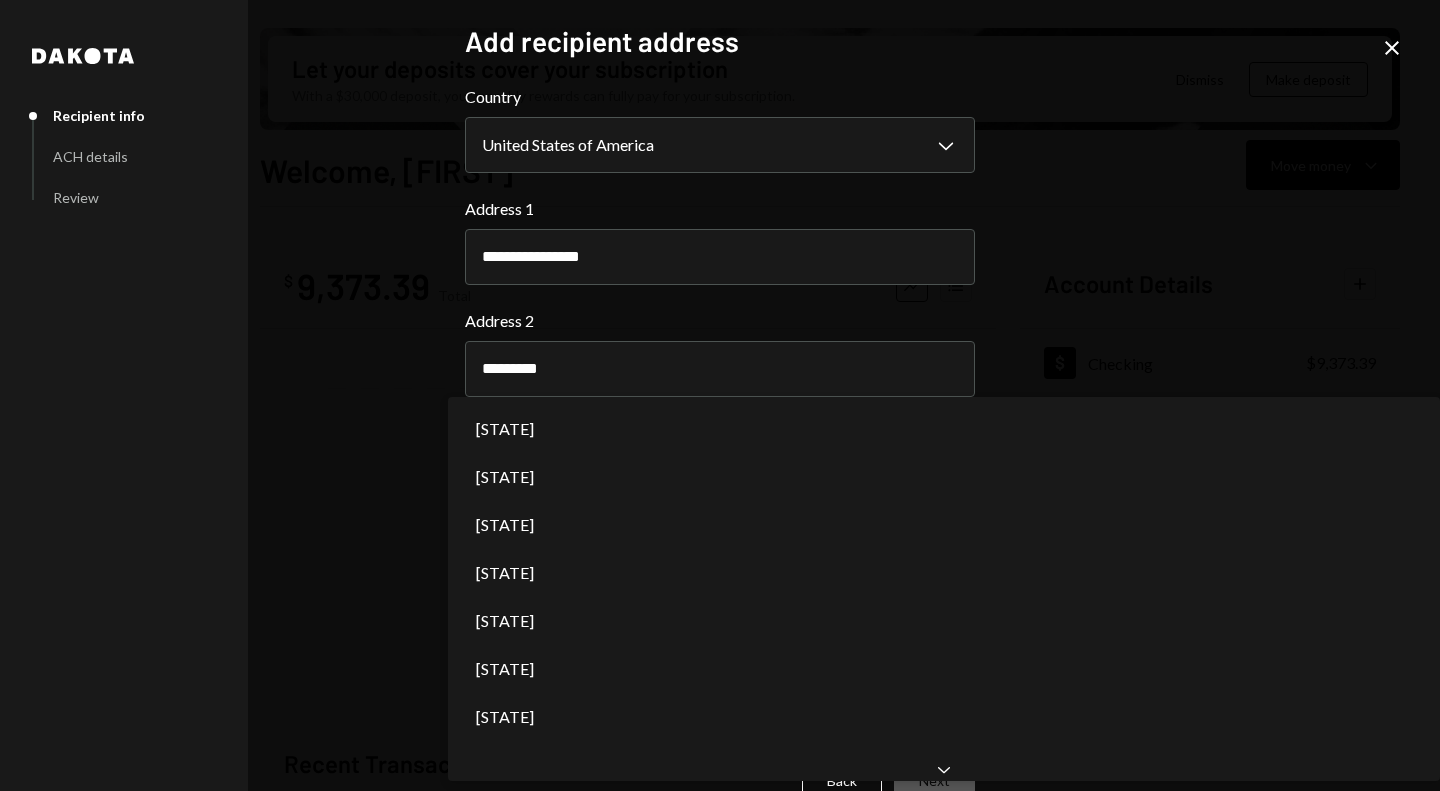 click on "Chevron Down" at bounding box center [944, 769] 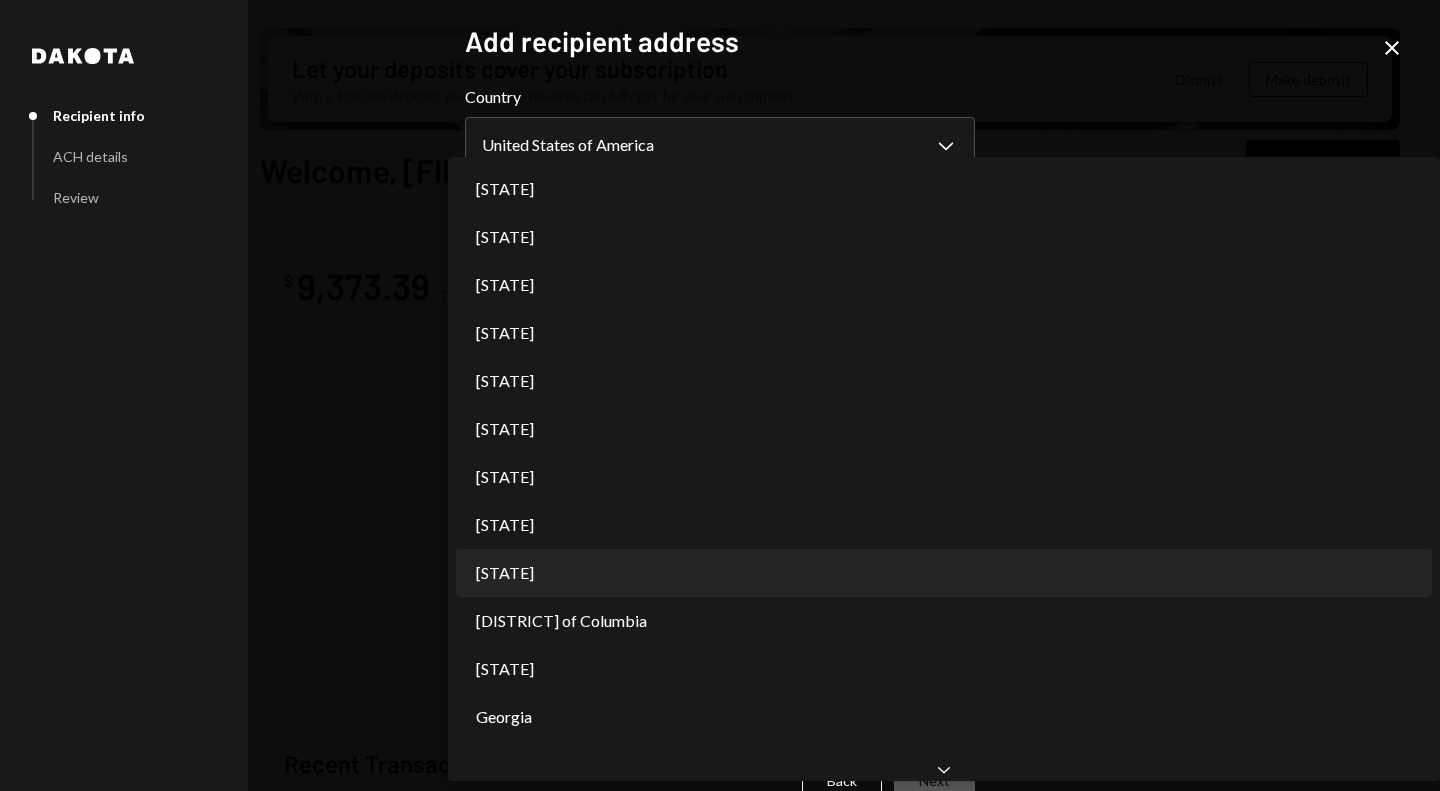 scroll, scrollTop: 0, scrollLeft: 0, axis: both 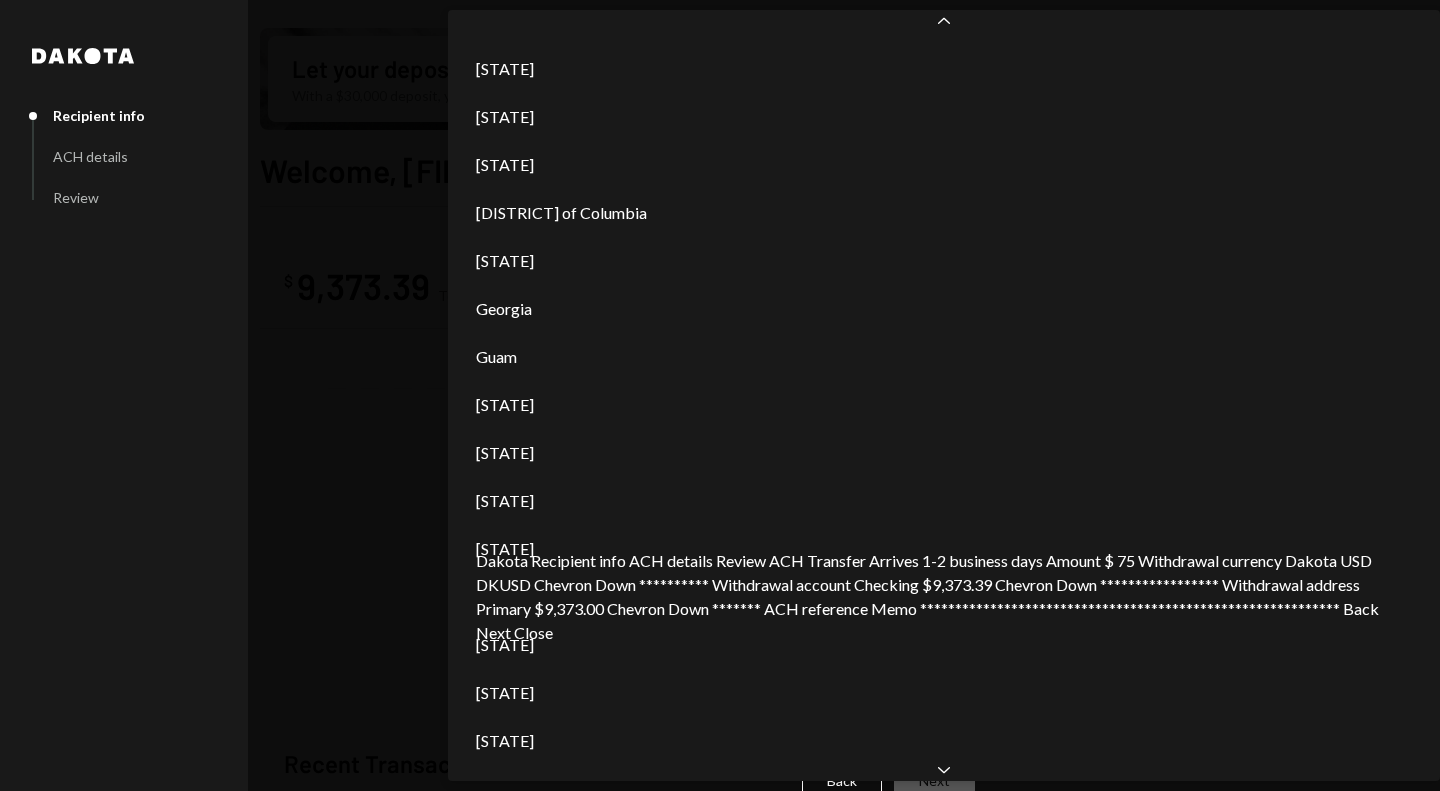 click on "Chevron Down" 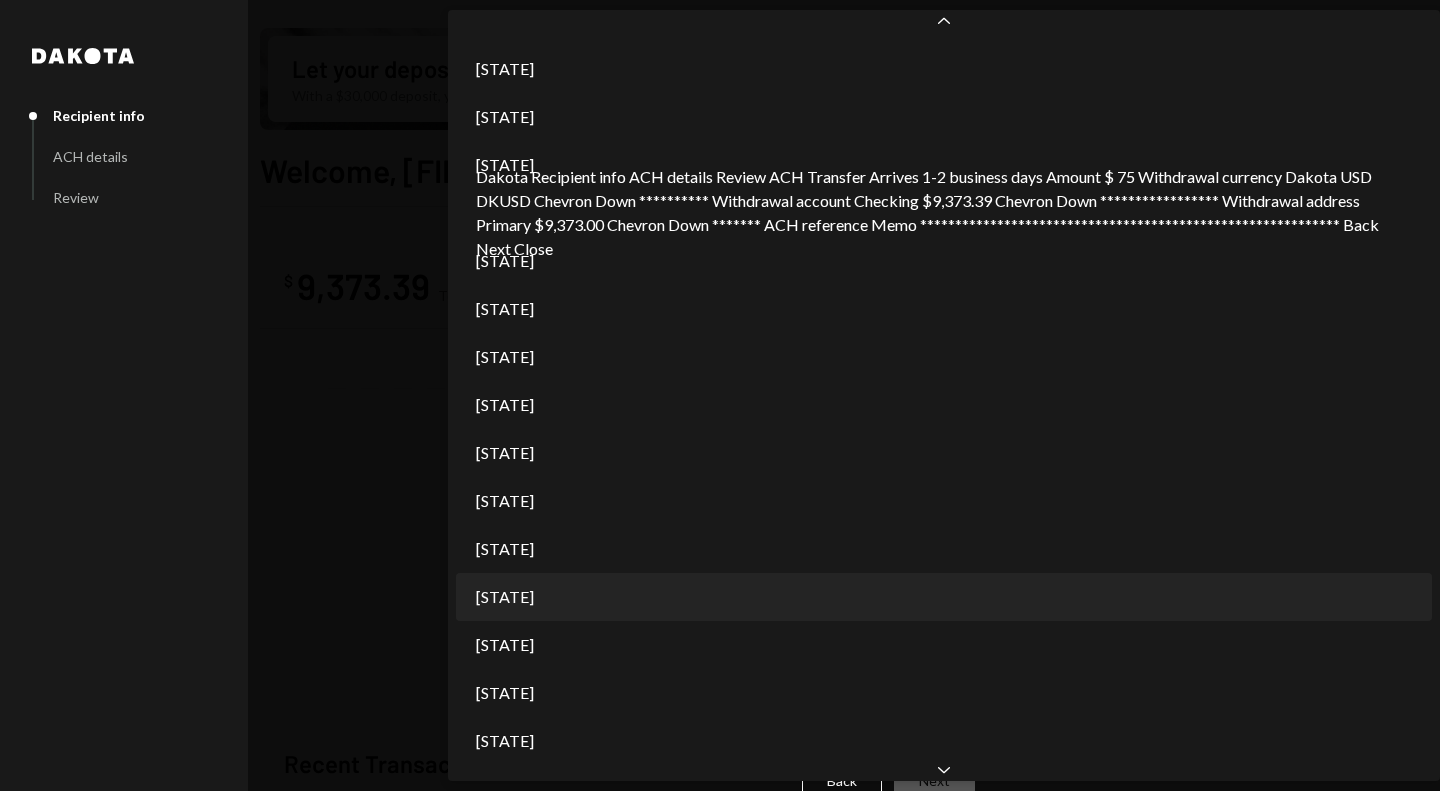 scroll, scrollTop: 717, scrollLeft: 0, axis: vertical 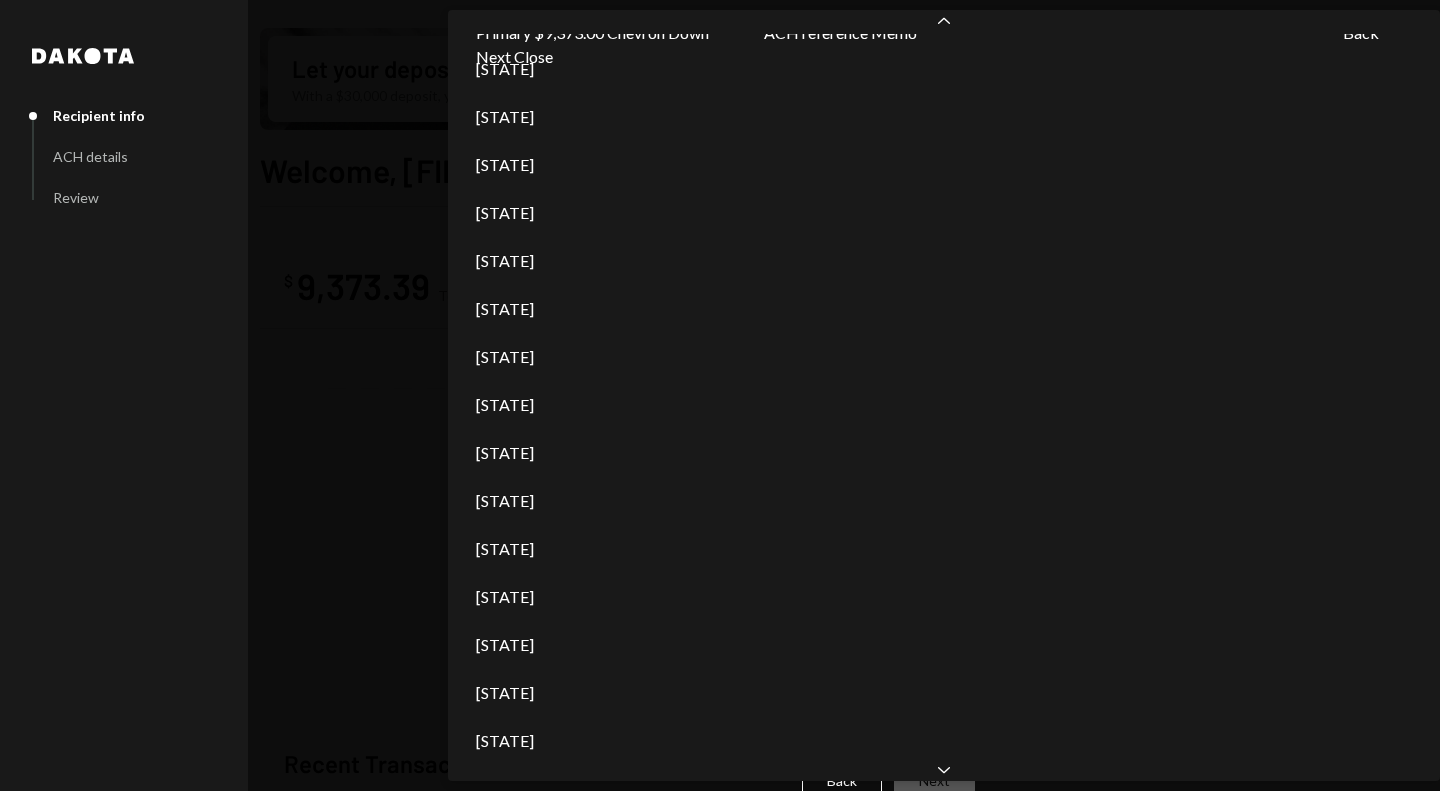 click on "Chevron Down" at bounding box center (944, 769) 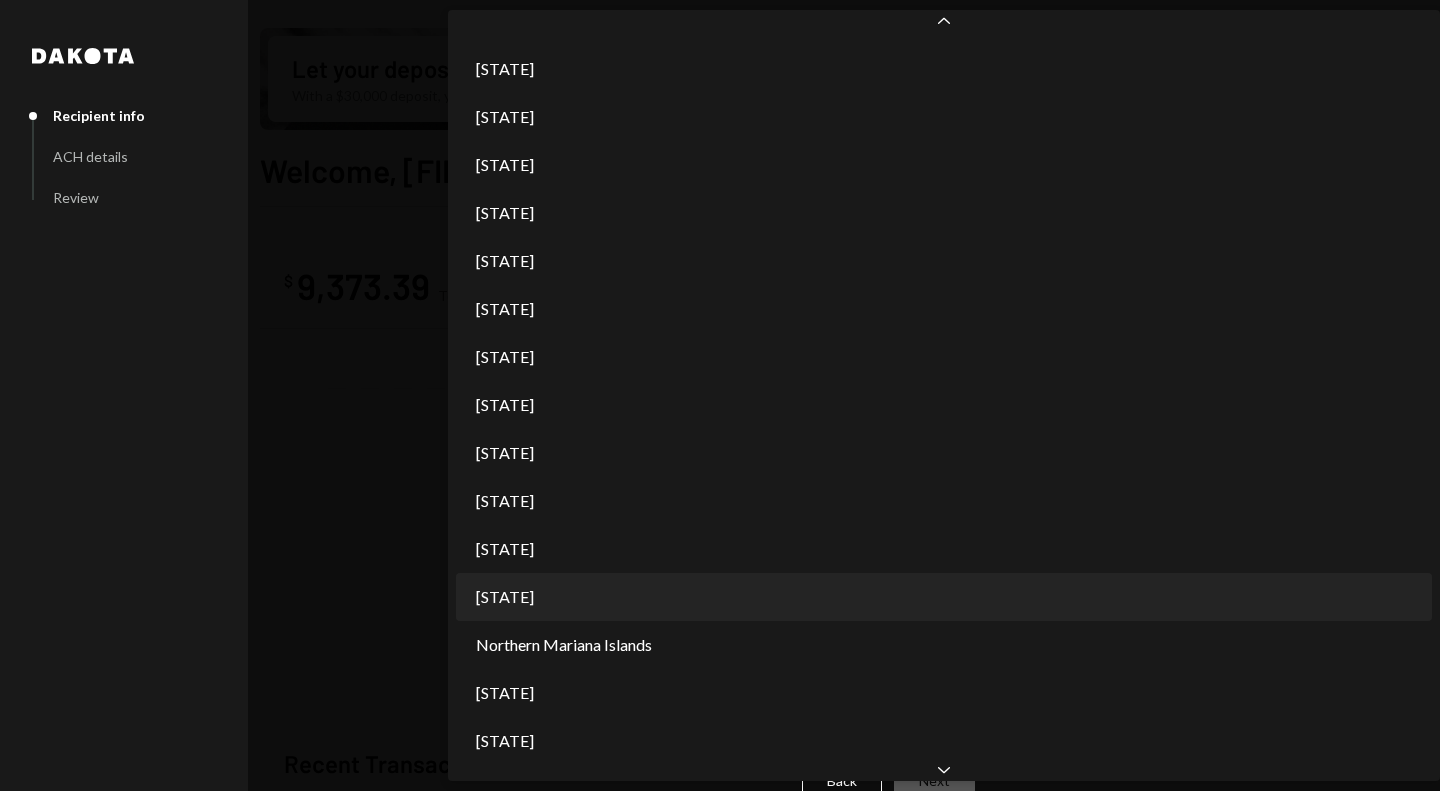 scroll, scrollTop: 1245, scrollLeft: 0, axis: vertical 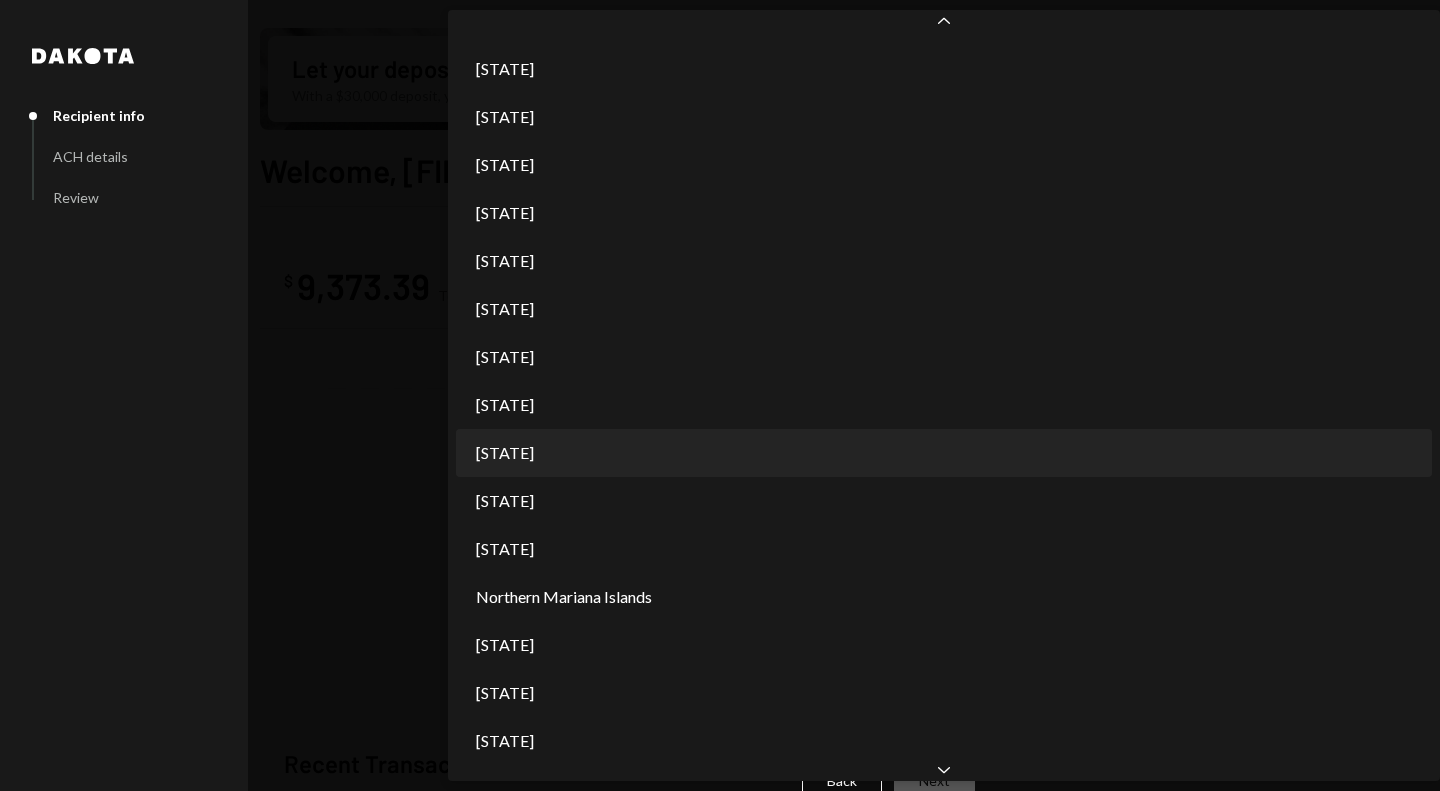 select on "**" 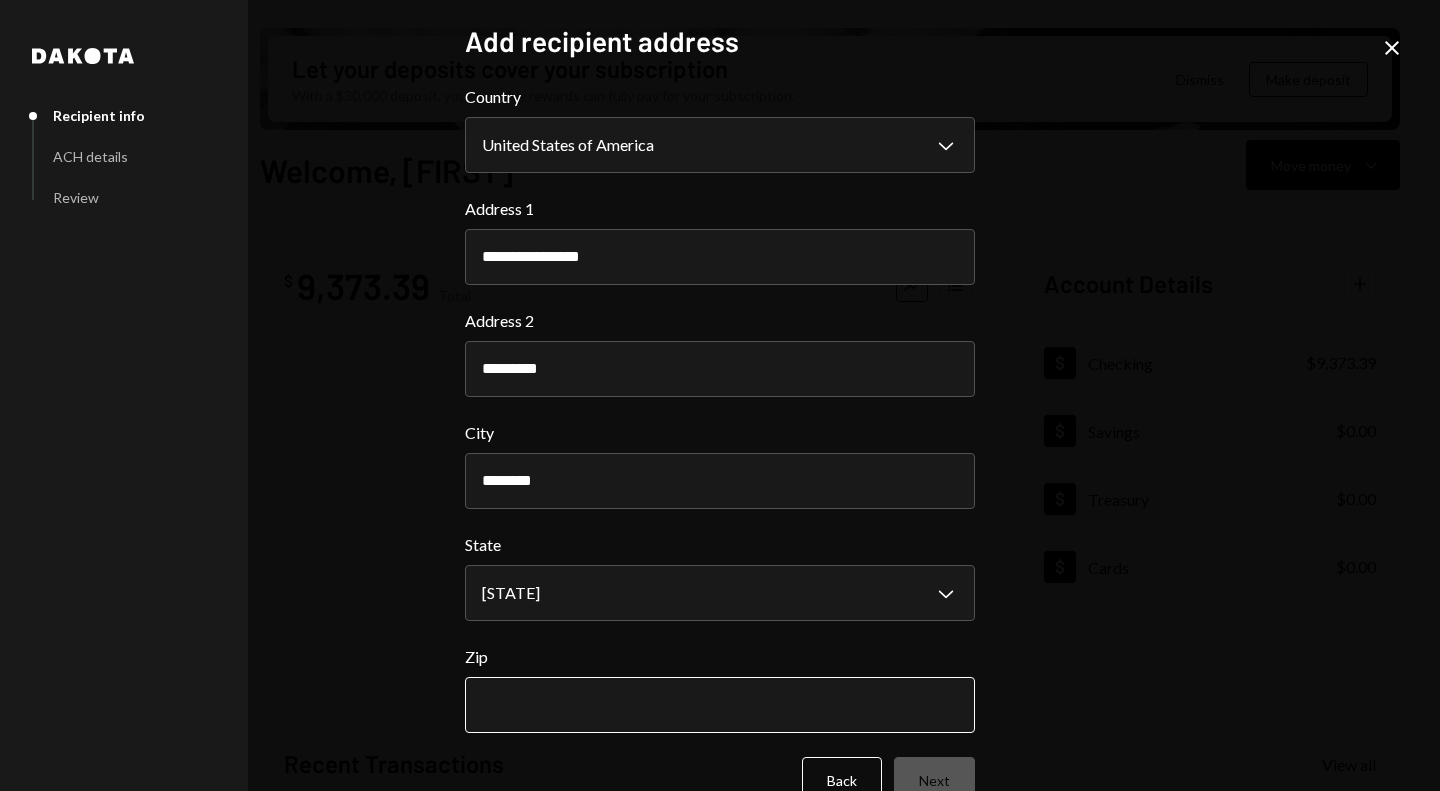click on "Zip" at bounding box center [720, 705] 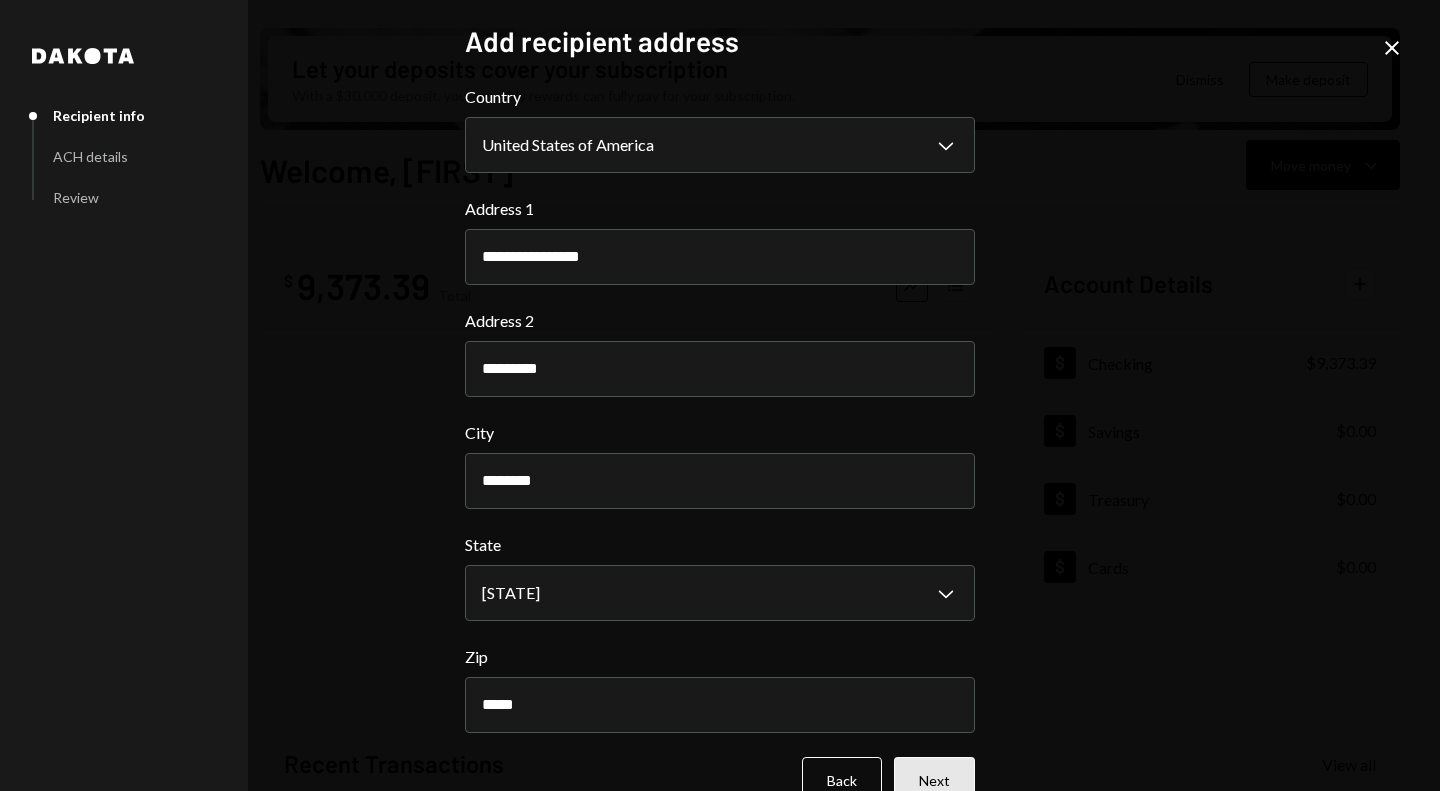type on "*****" 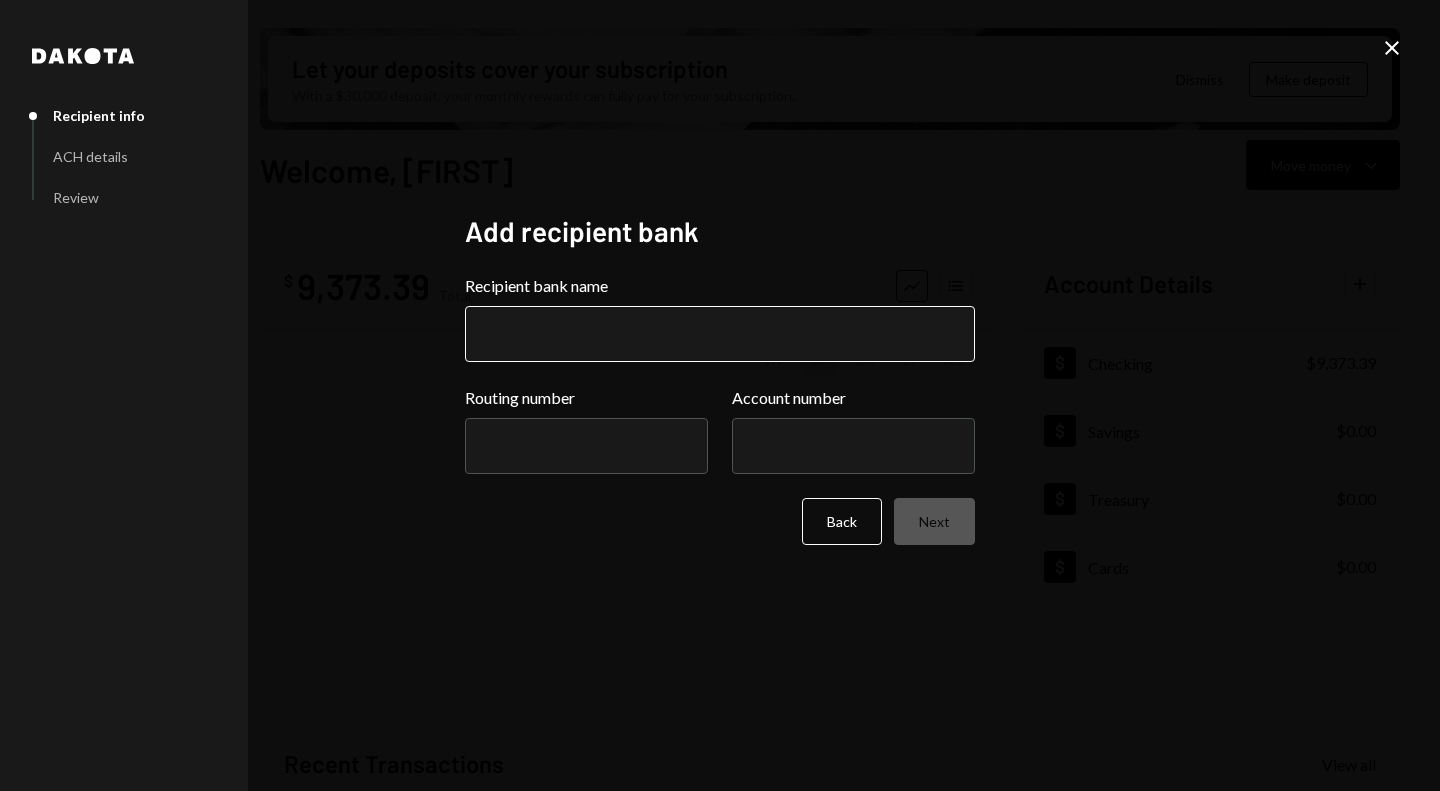 click on "Recipient bank name" at bounding box center [720, 334] 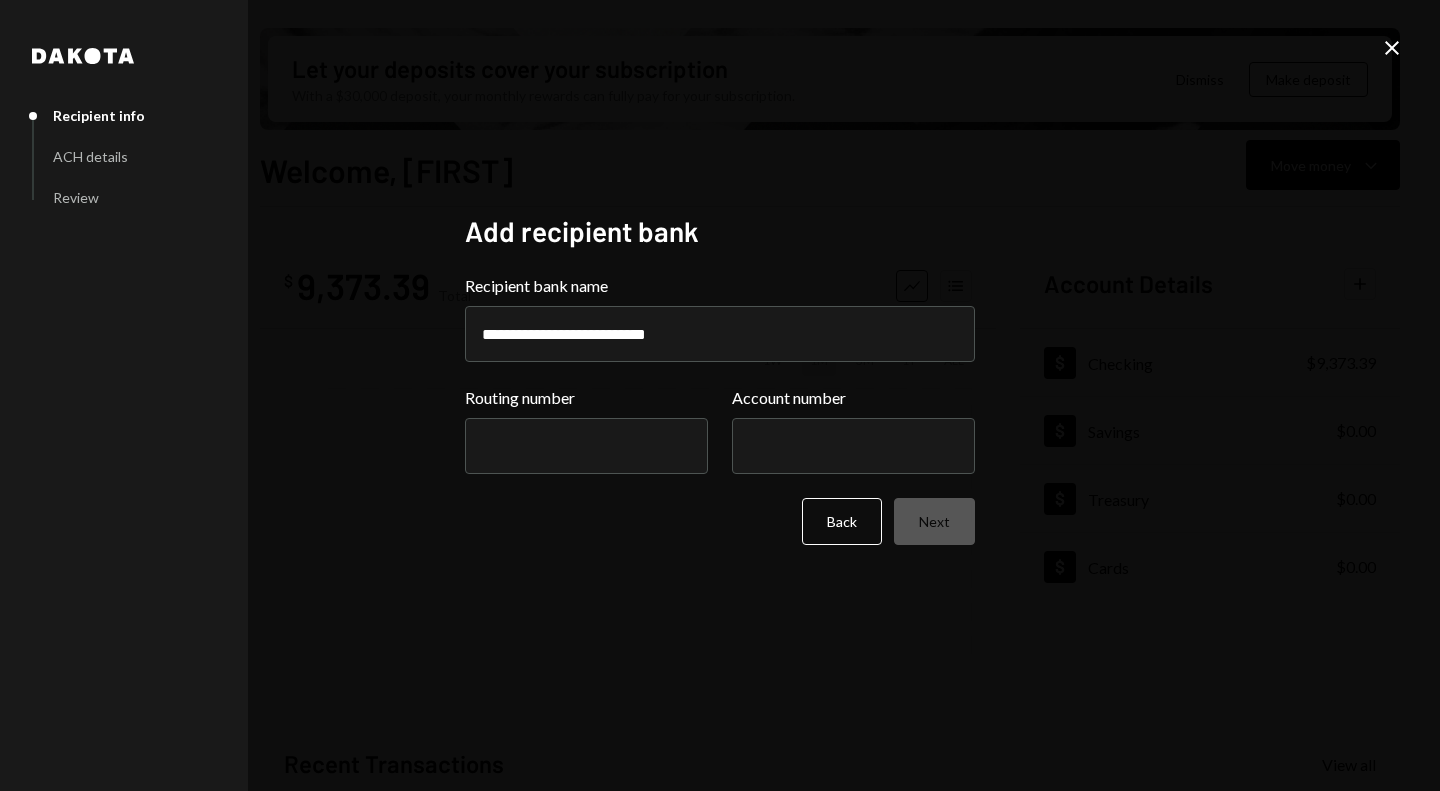 type on "**********" 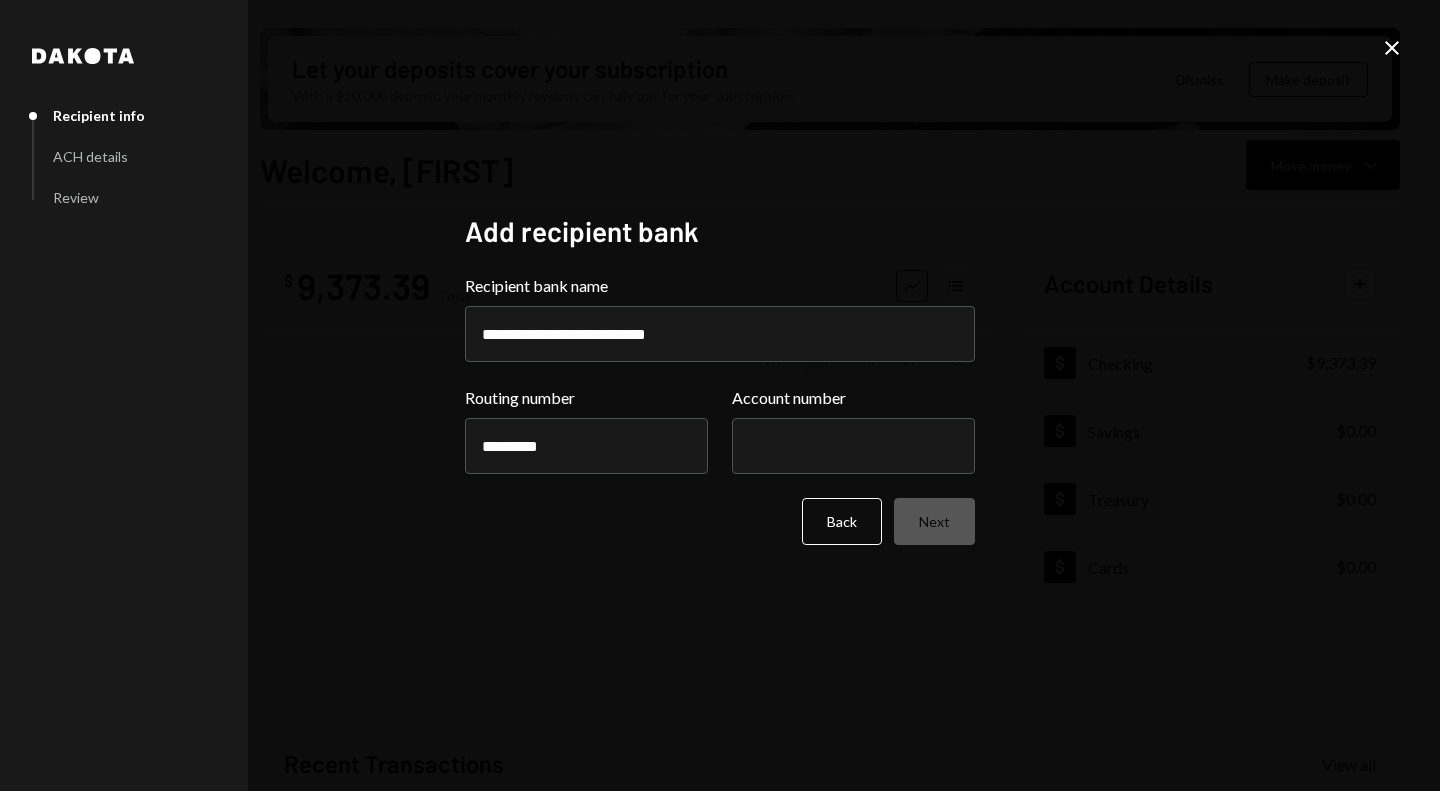 type on "*********" 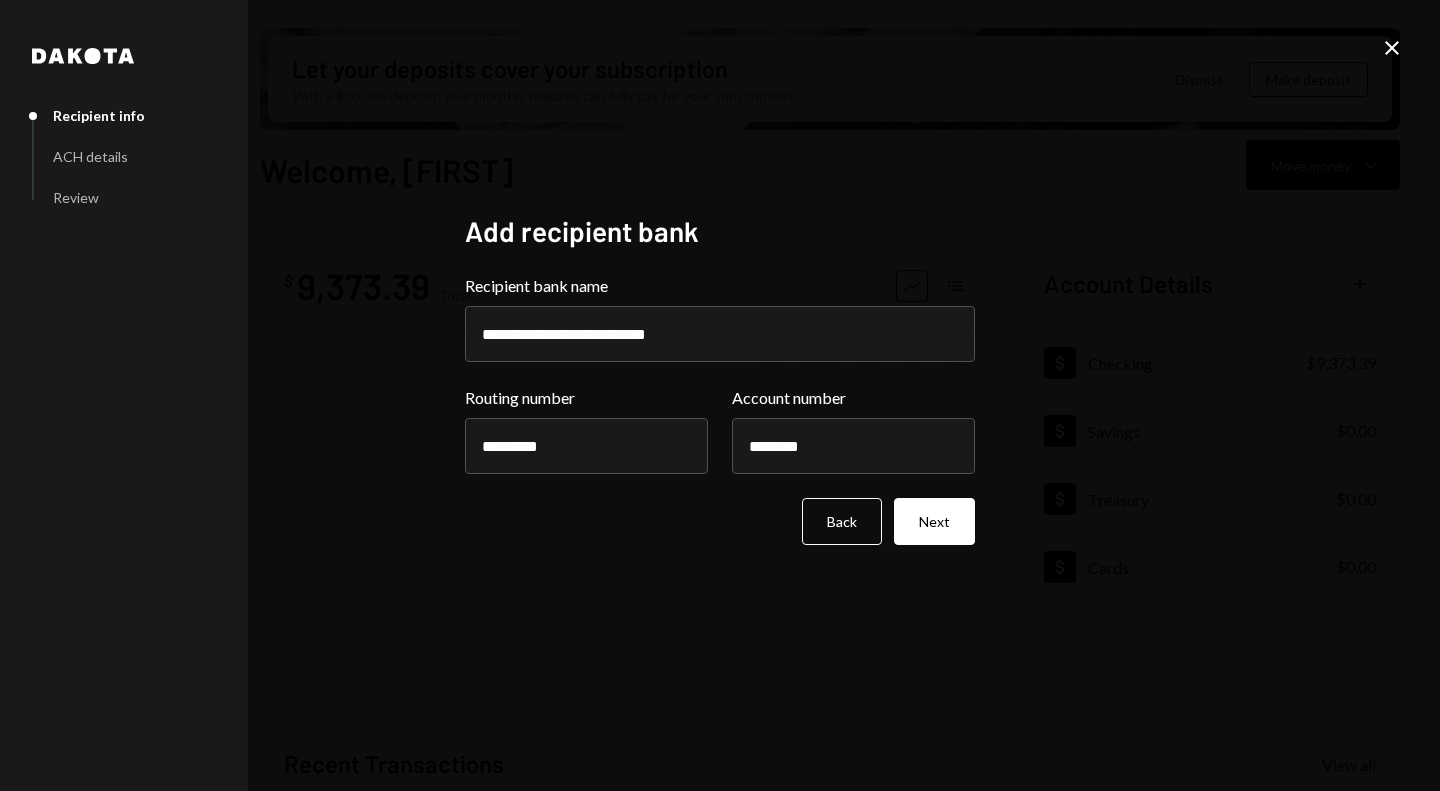 type on "********" 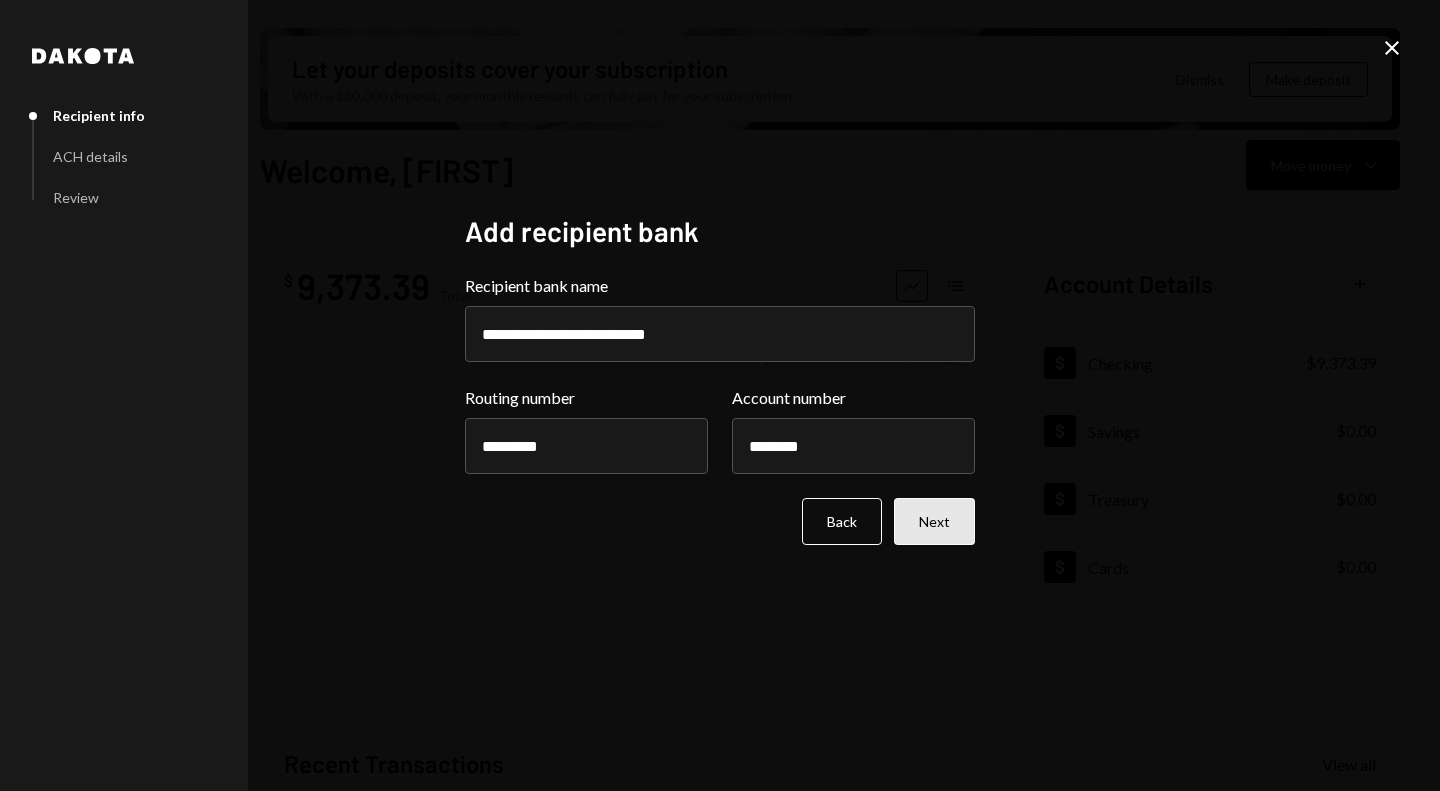 click on "Next" at bounding box center (934, 521) 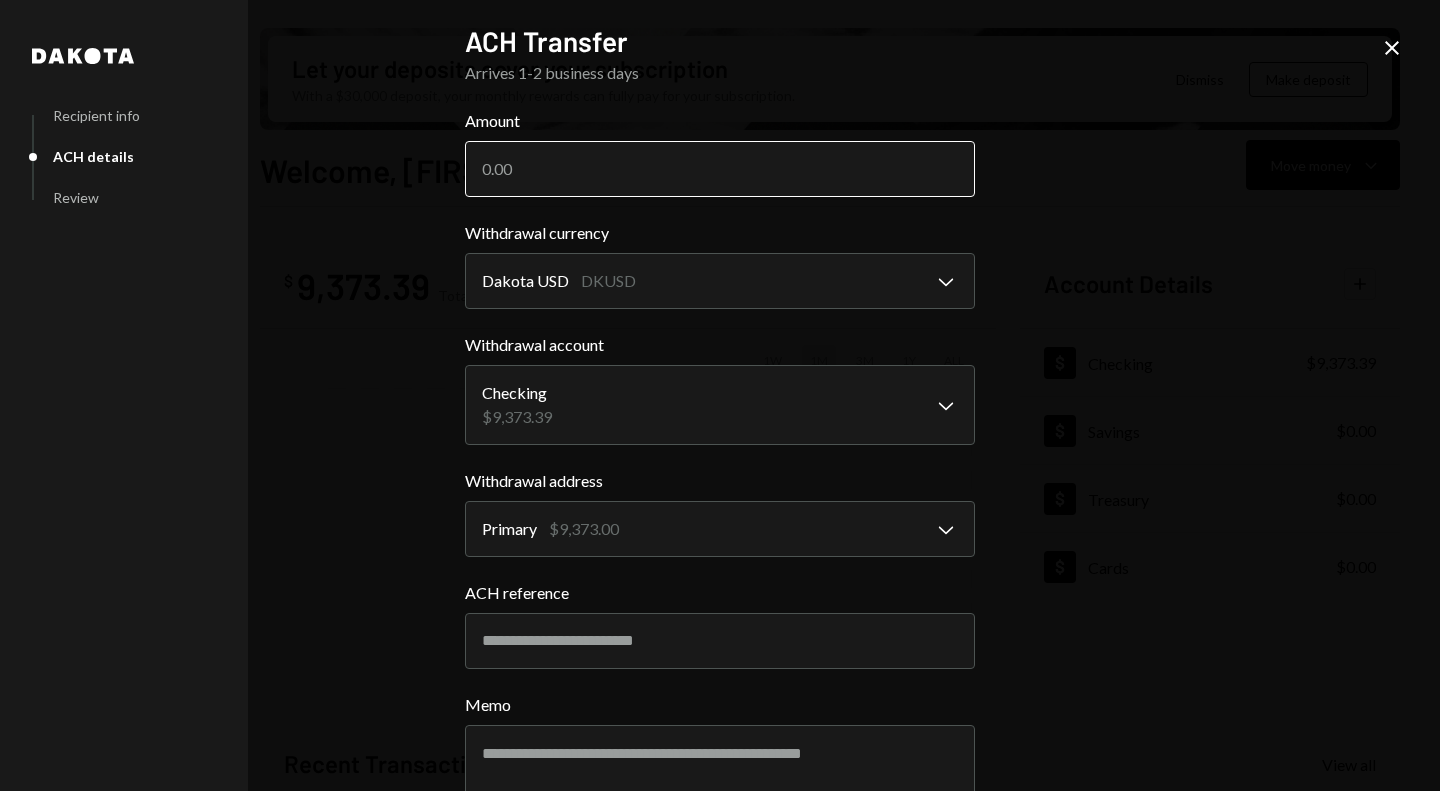 click on "Amount" at bounding box center [720, 169] 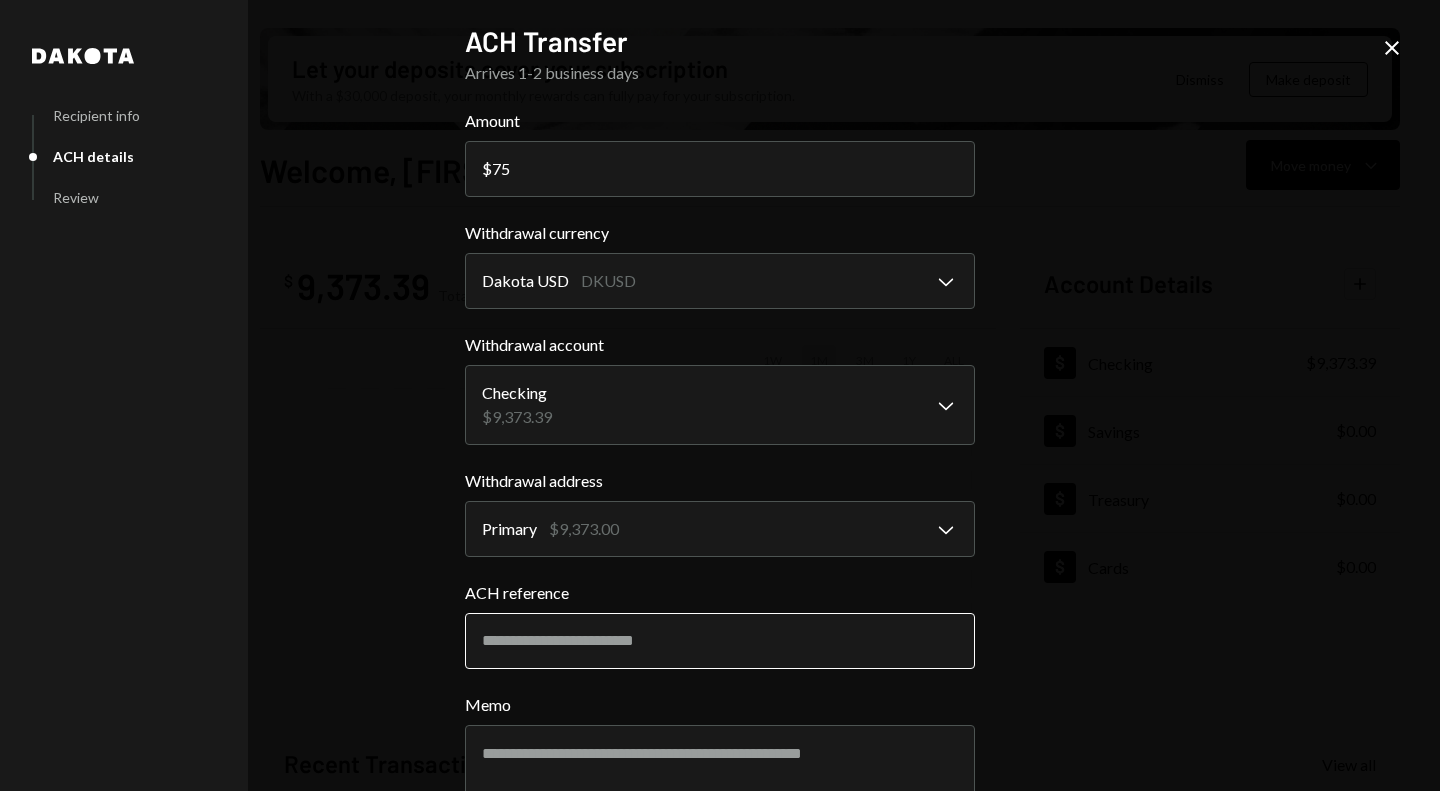 type on "75" 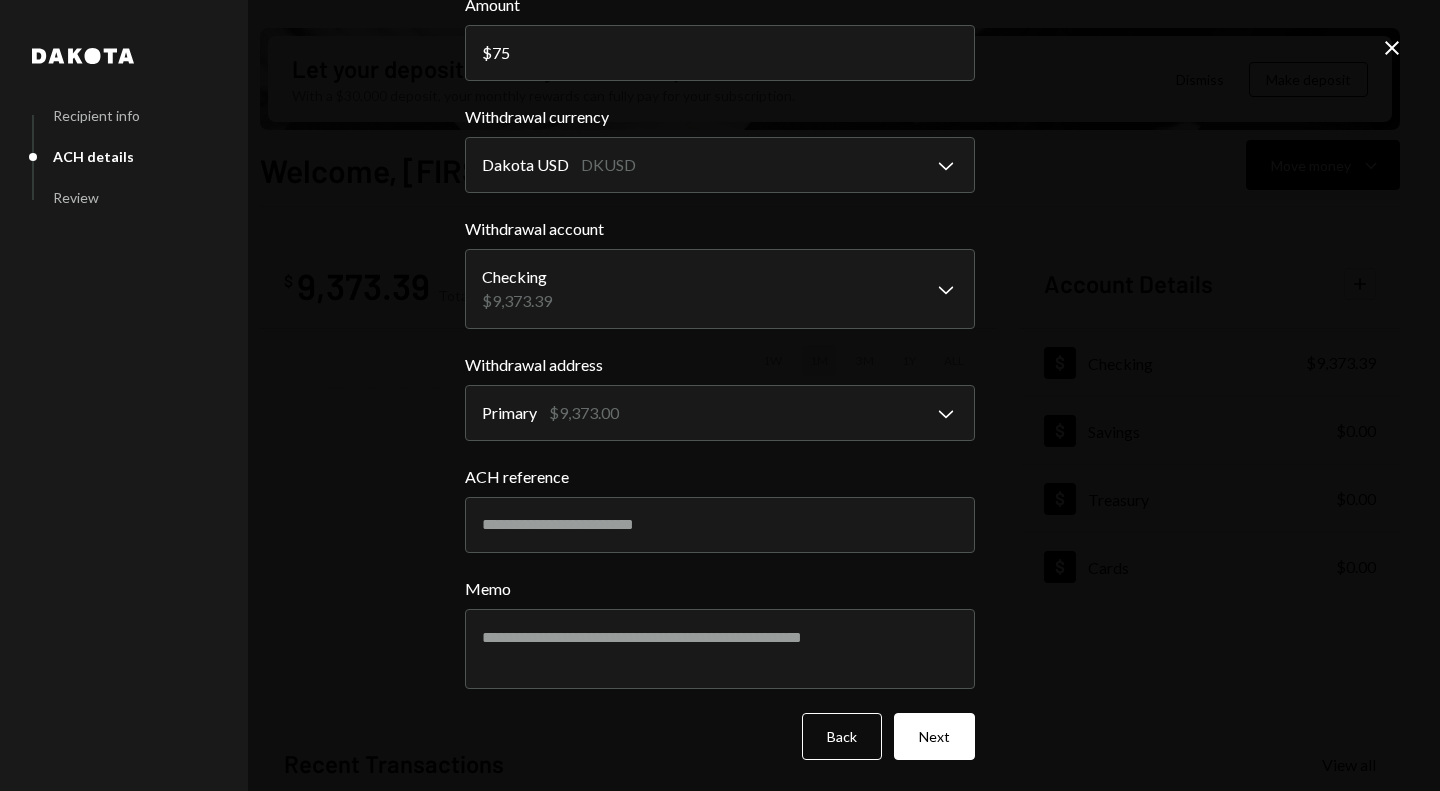 scroll, scrollTop: 115, scrollLeft: 0, axis: vertical 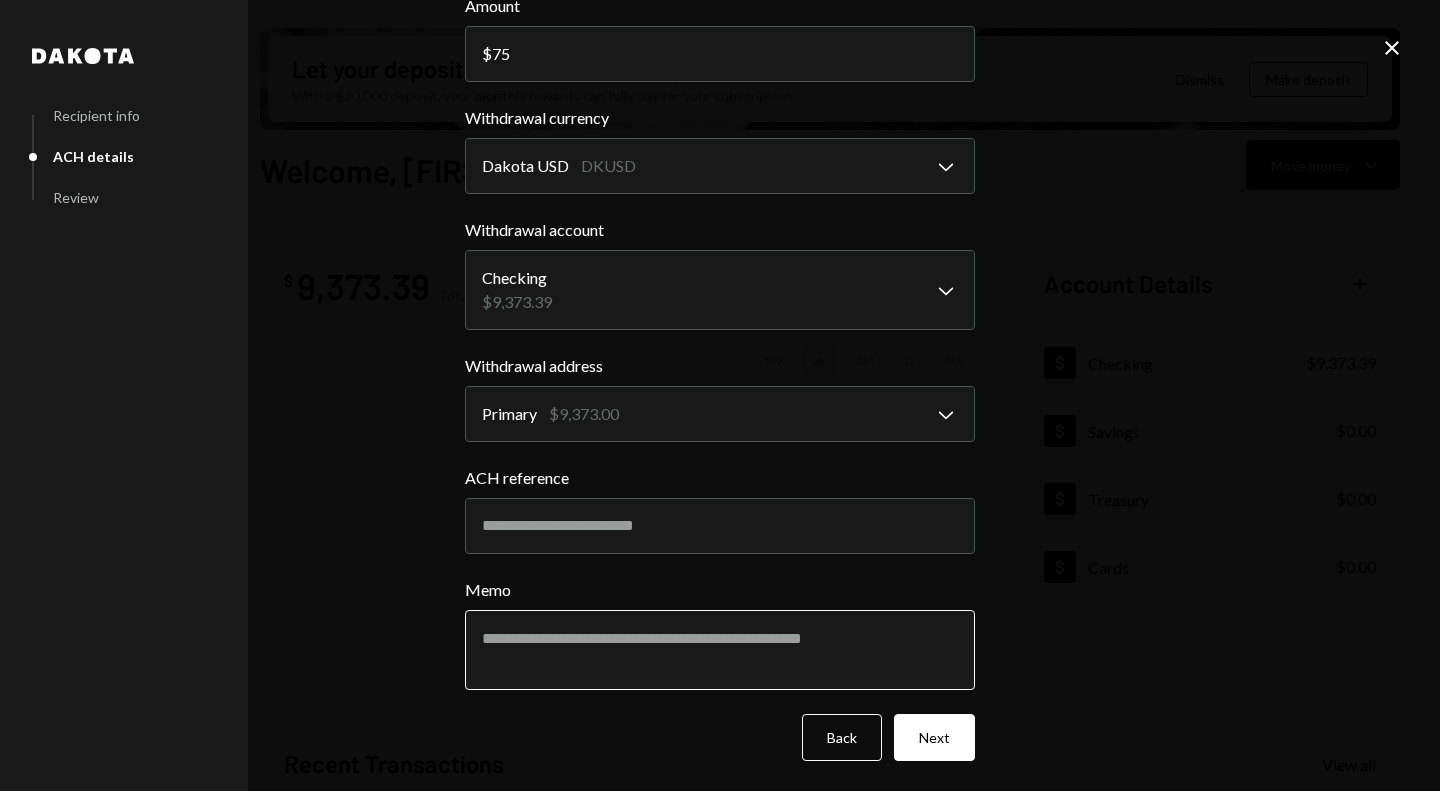 click on "Memo" at bounding box center (720, 650) 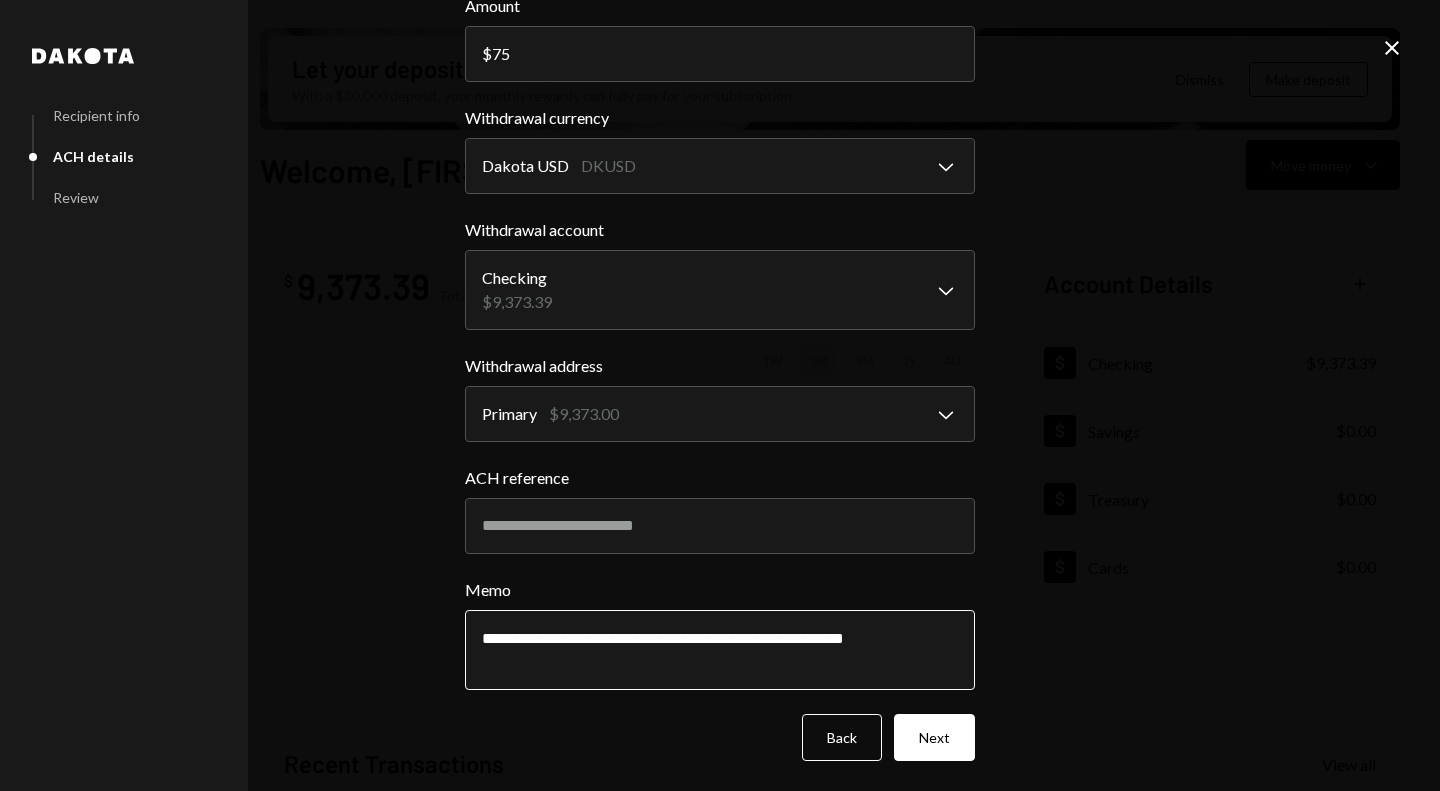 type on "**********" 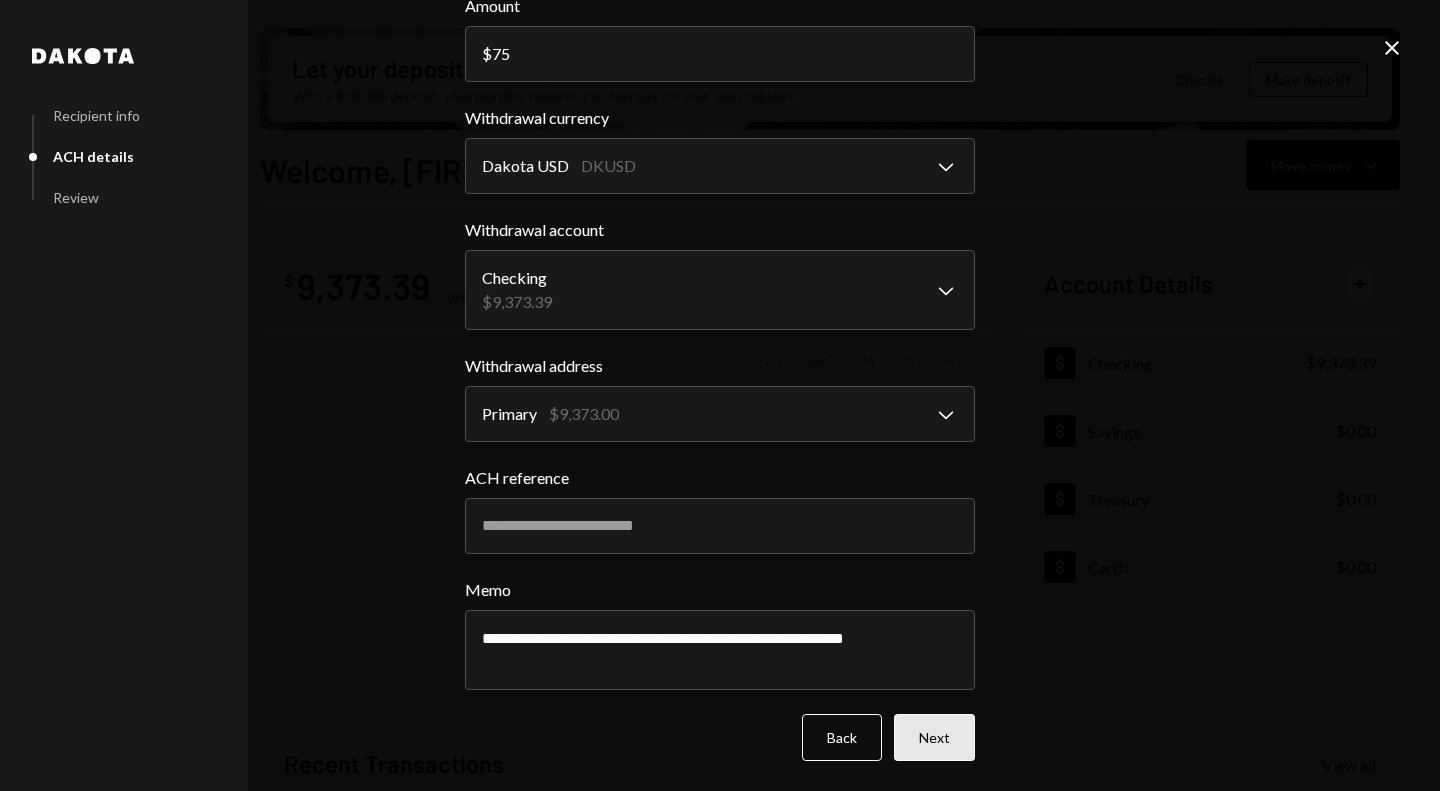 click on "Next" at bounding box center (934, 737) 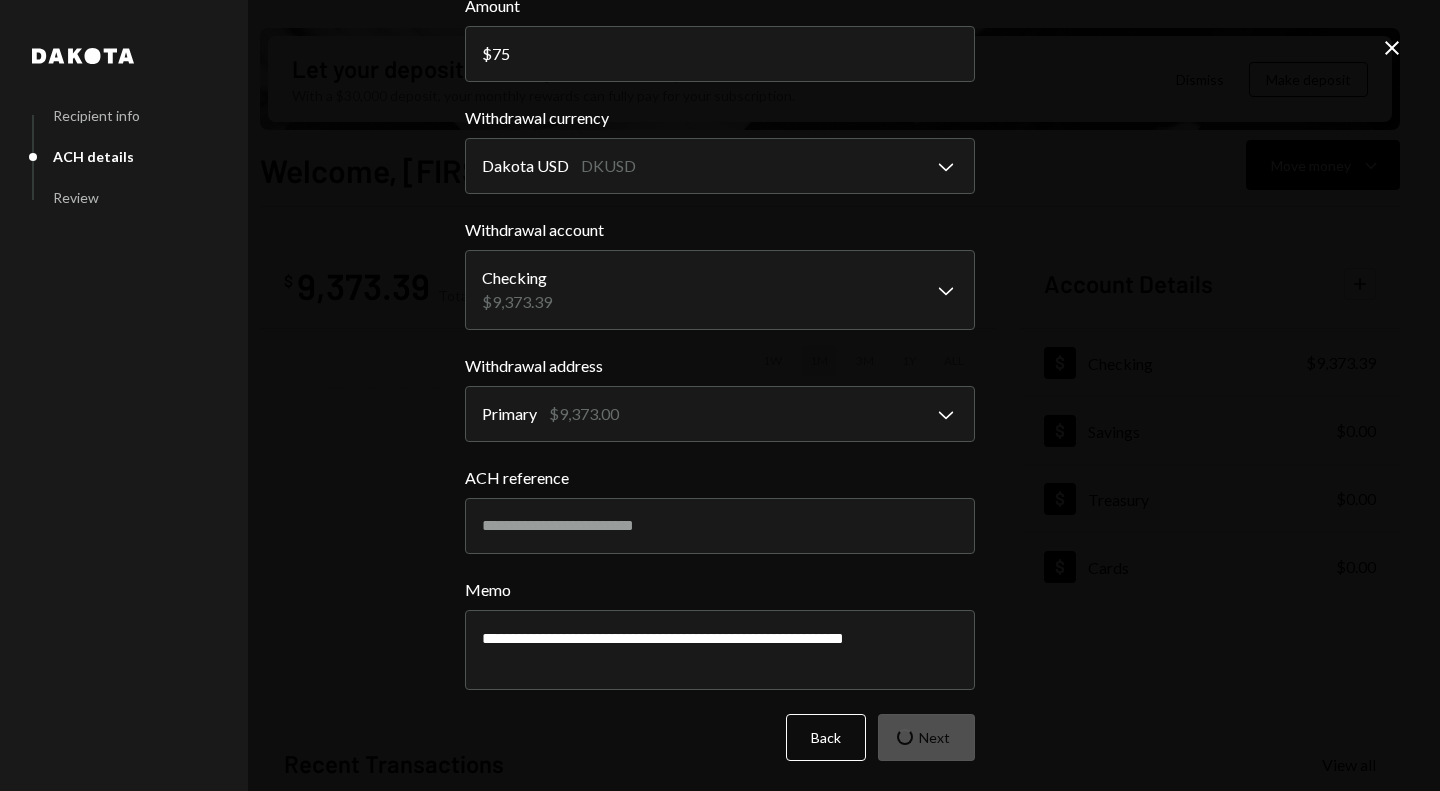 scroll, scrollTop: 0, scrollLeft: 0, axis: both 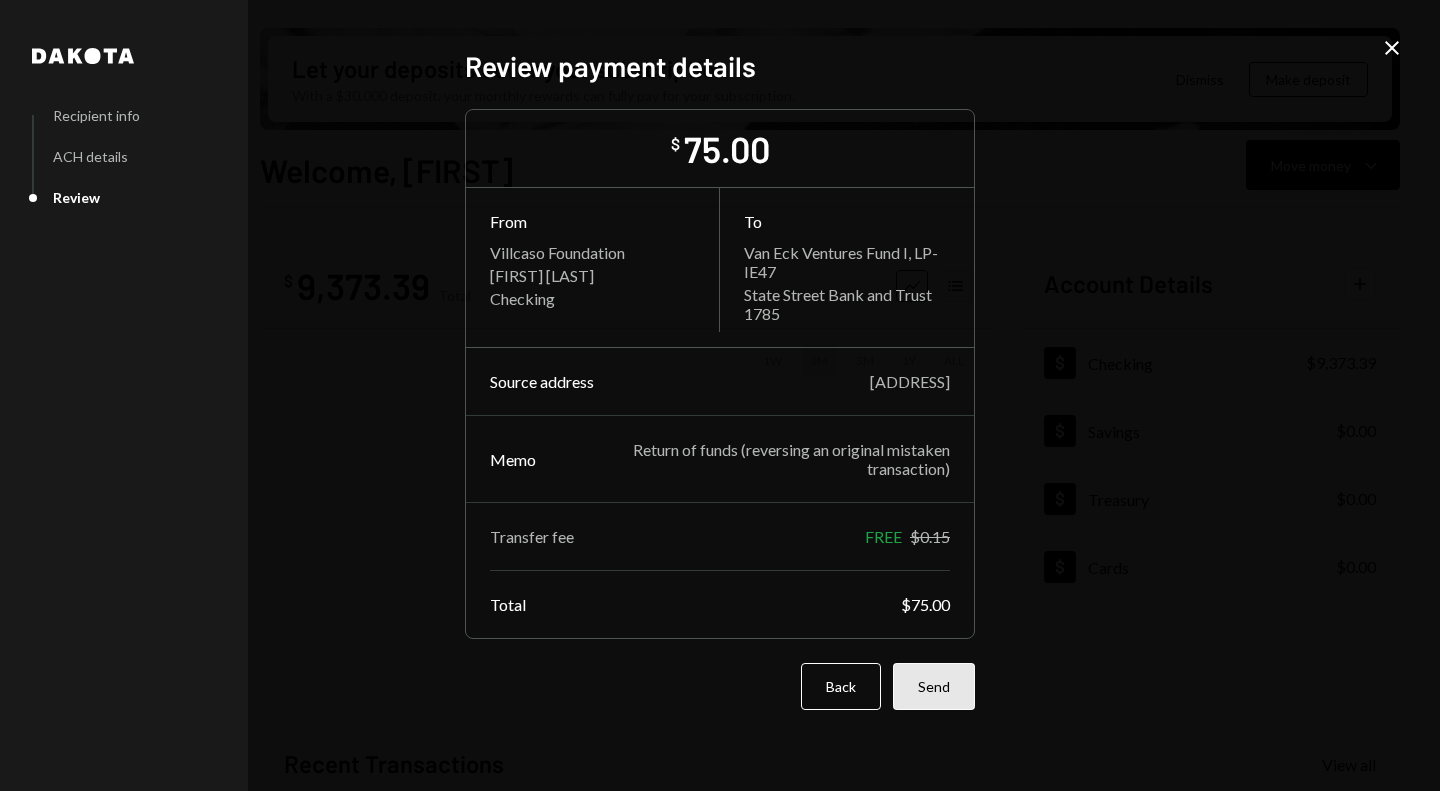 click on "Send" at bounding box center (934, 686) 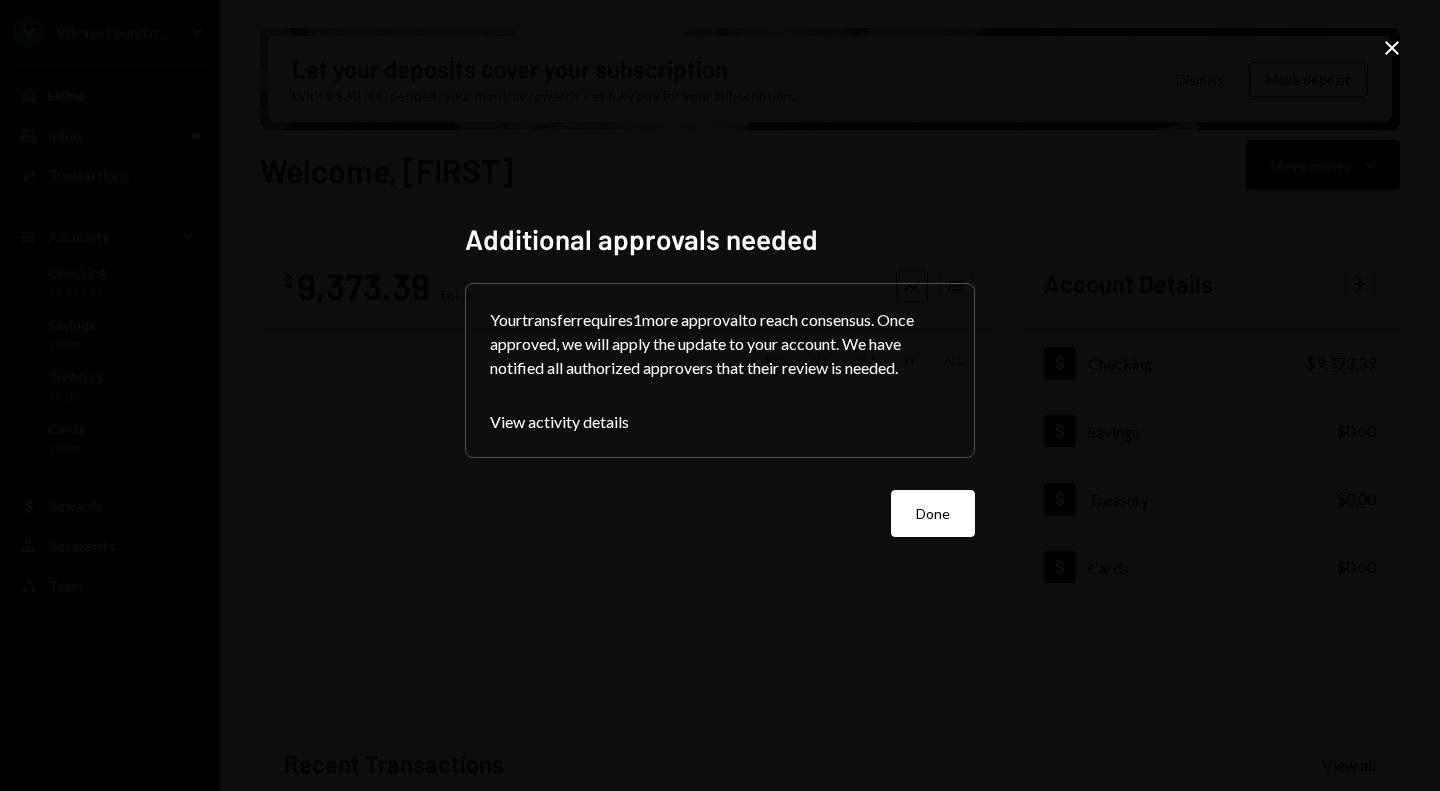 type 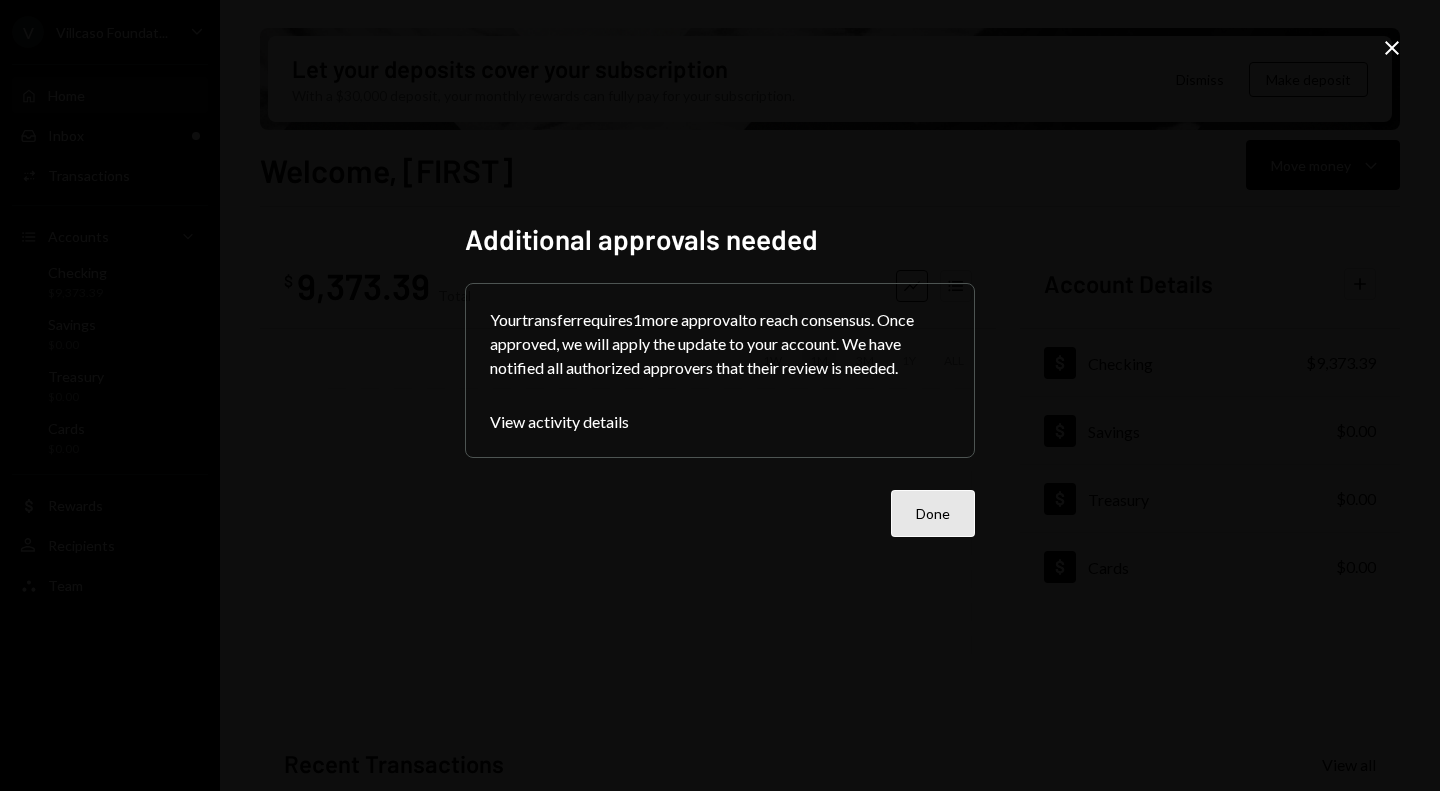 click on "Done" at bounding box center [933, 513] 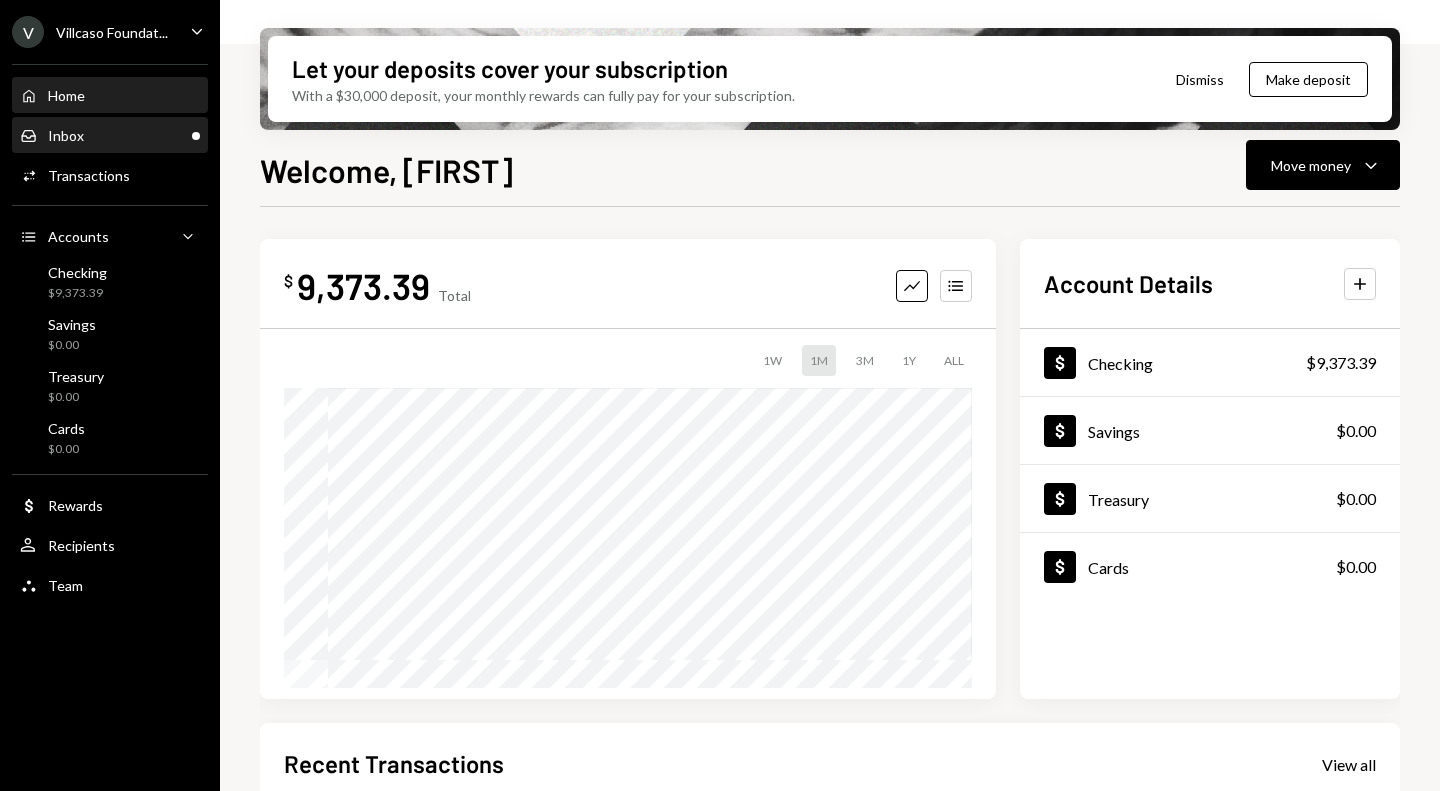 click on "Inbox Inbox" at bounding box center [110, 136] 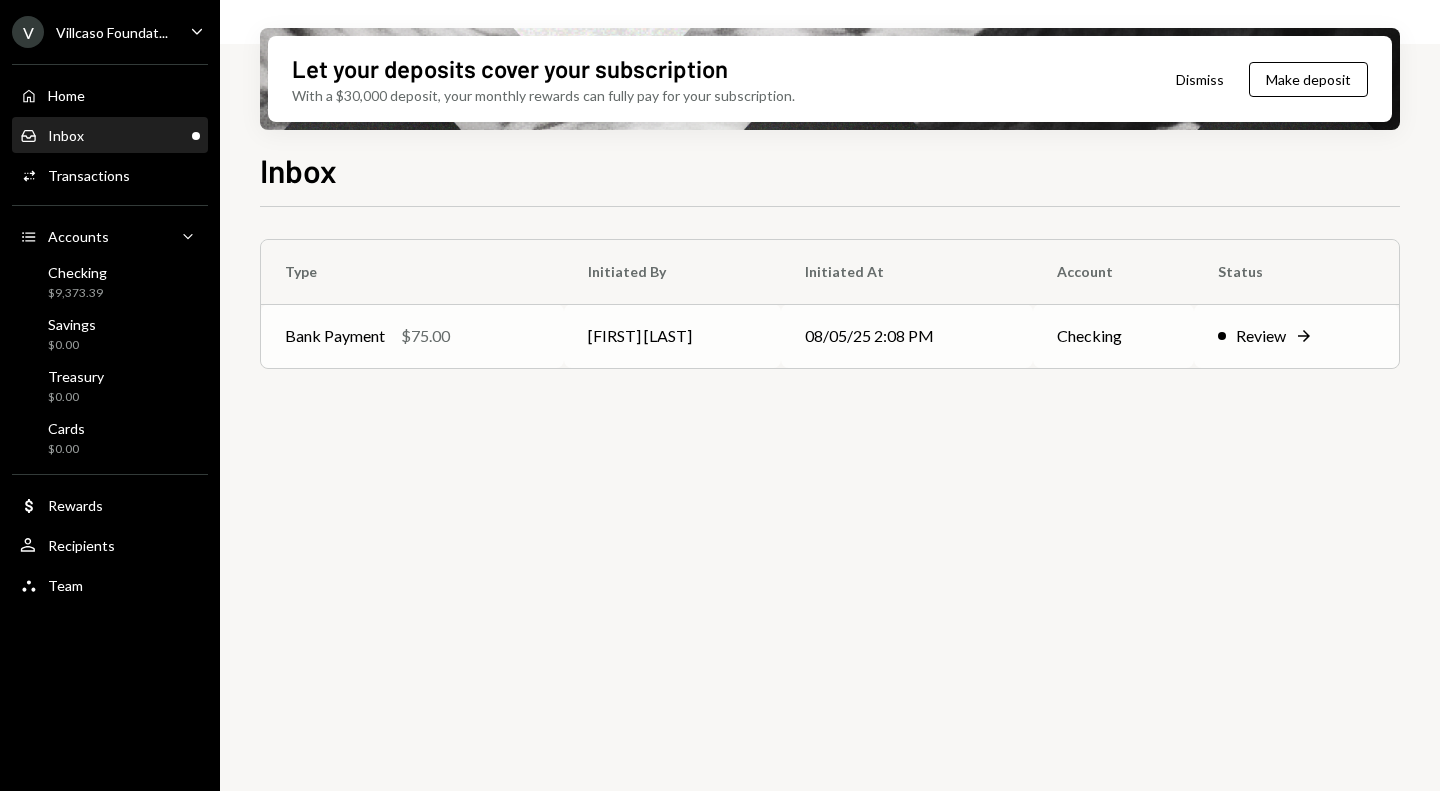click on "Review" at bounding box center (1261, 336) 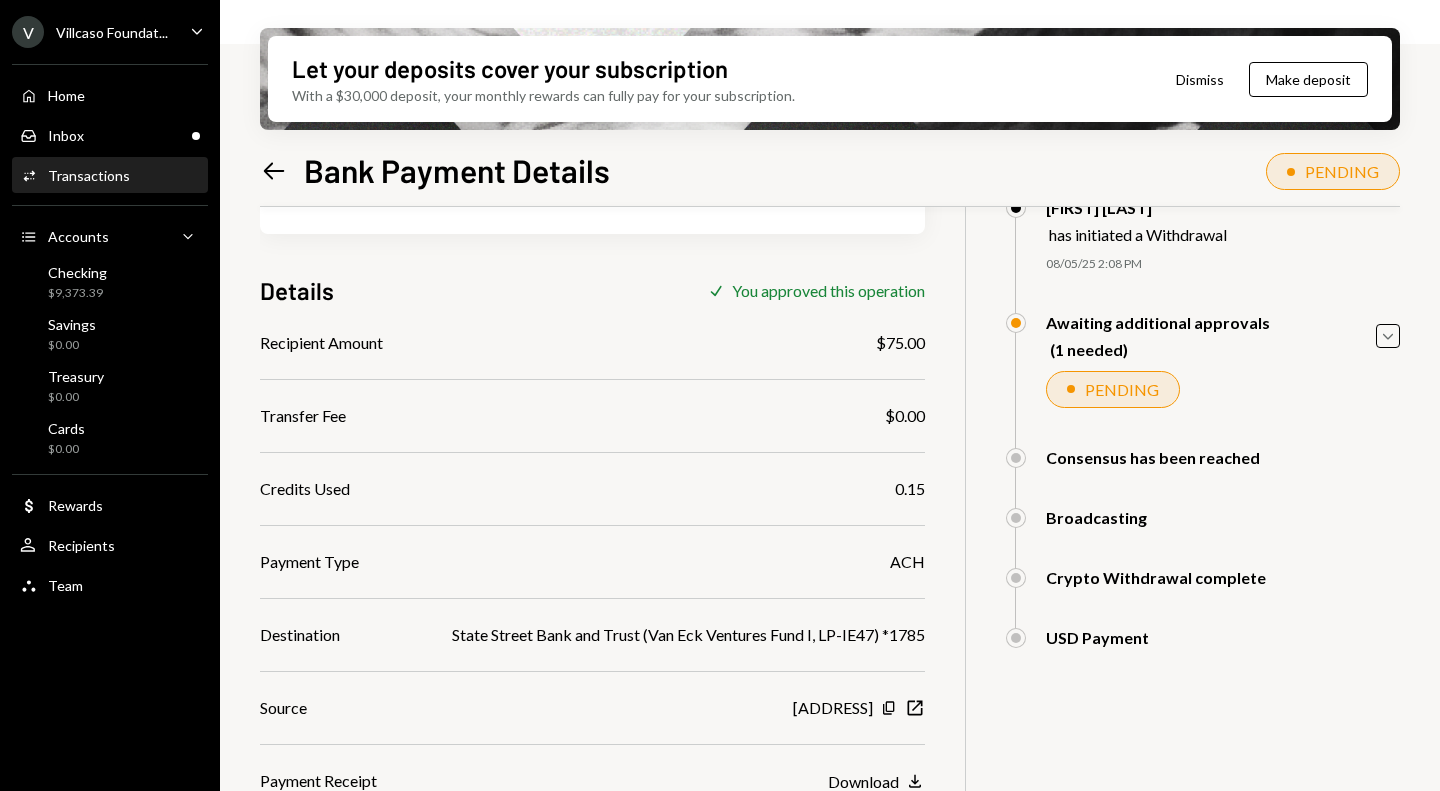 scroll, scrollTop: 160, scrollLeft: 0, axis: vertical 